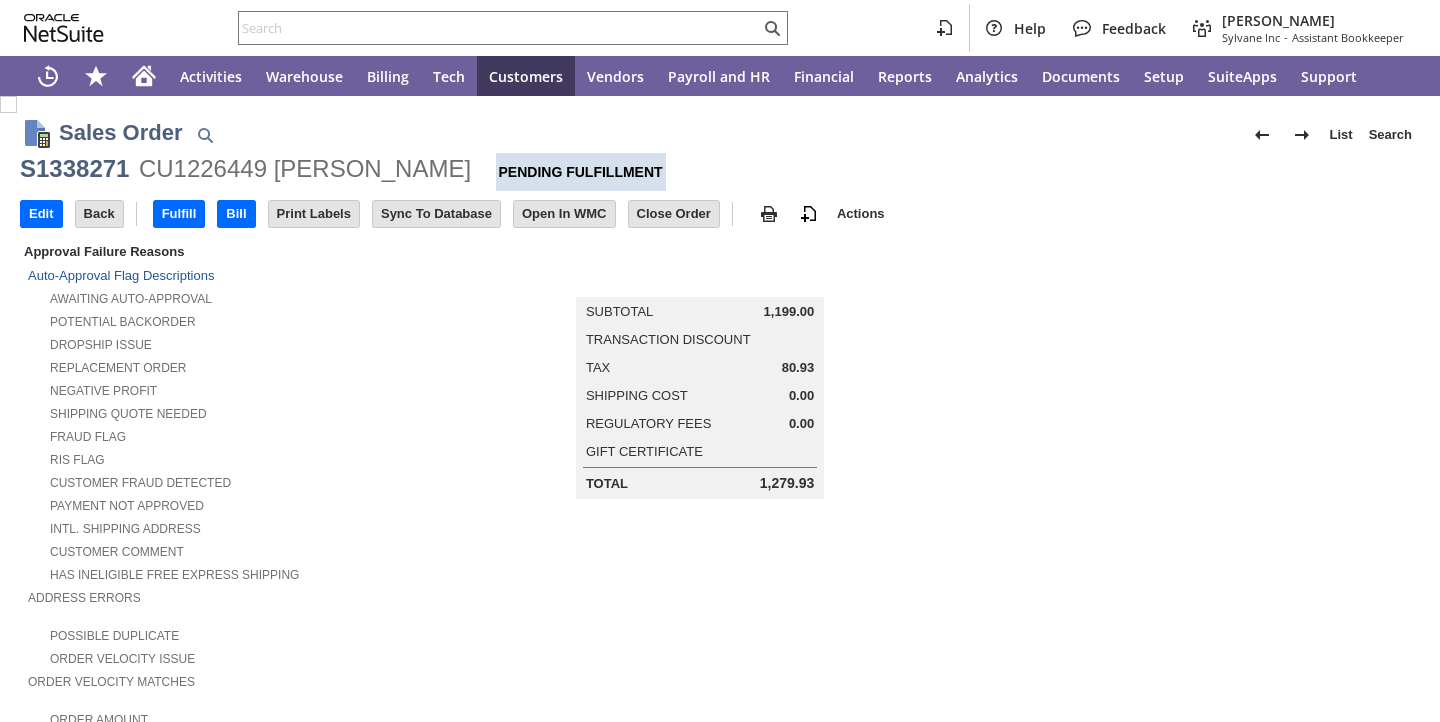 scroll, scrollTop: 0, scrollLeft: 0, axis: both 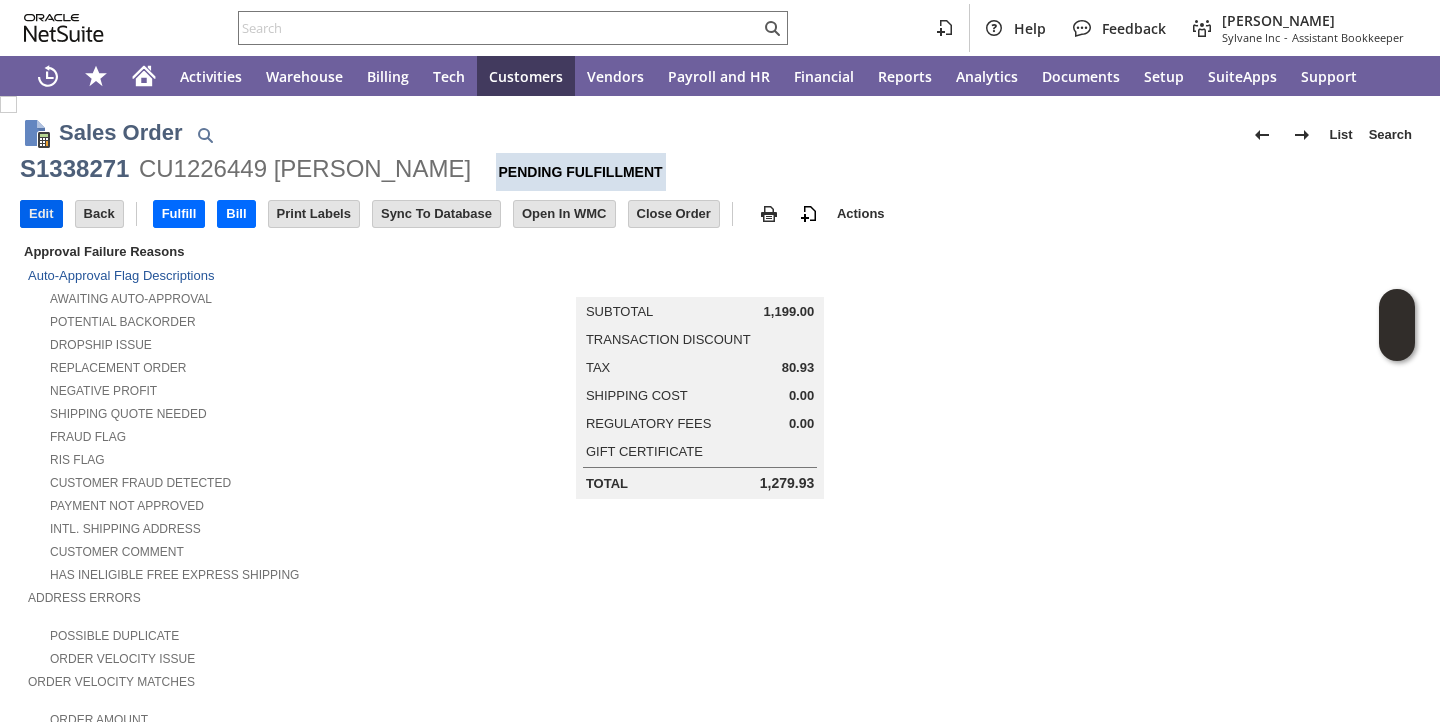 click on "Edit" at bounding box center (41, 214) 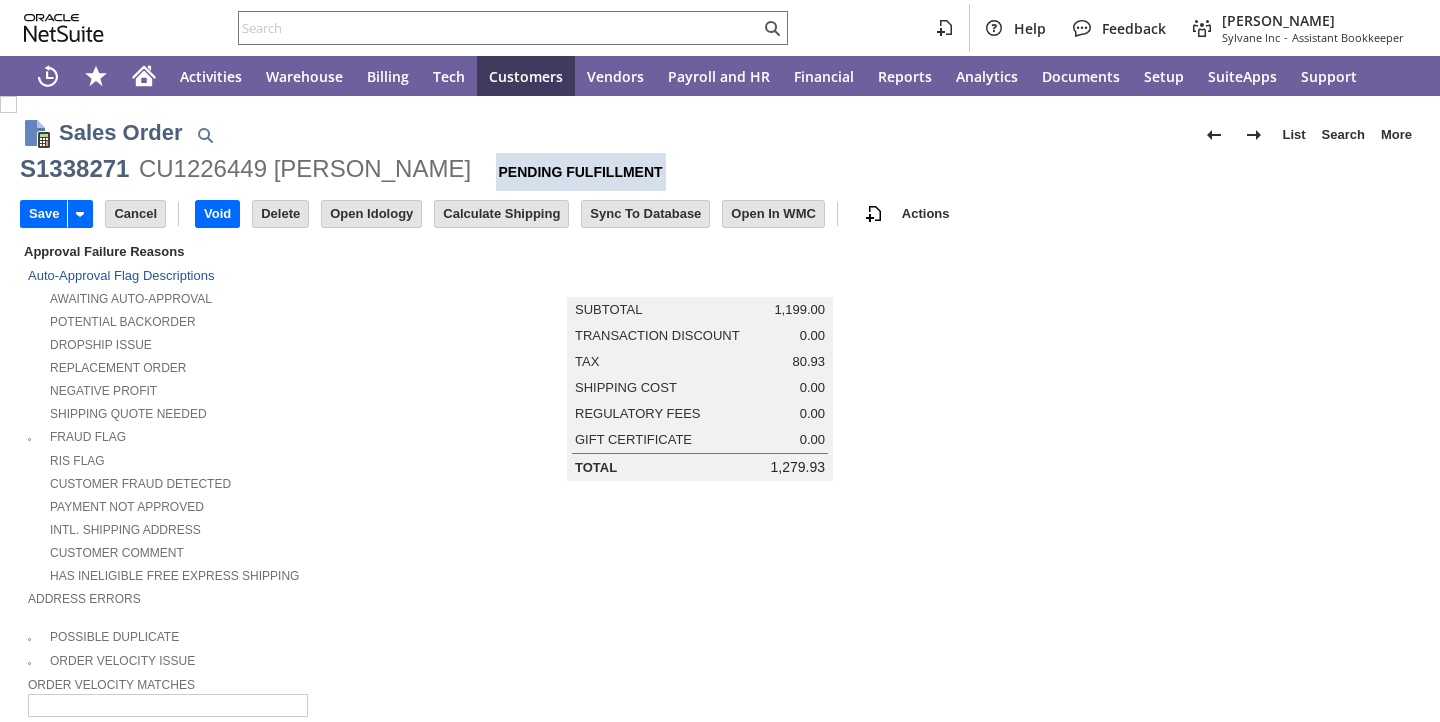 scroll, scrollTop: 0, scrollLeft: 0, axis: both 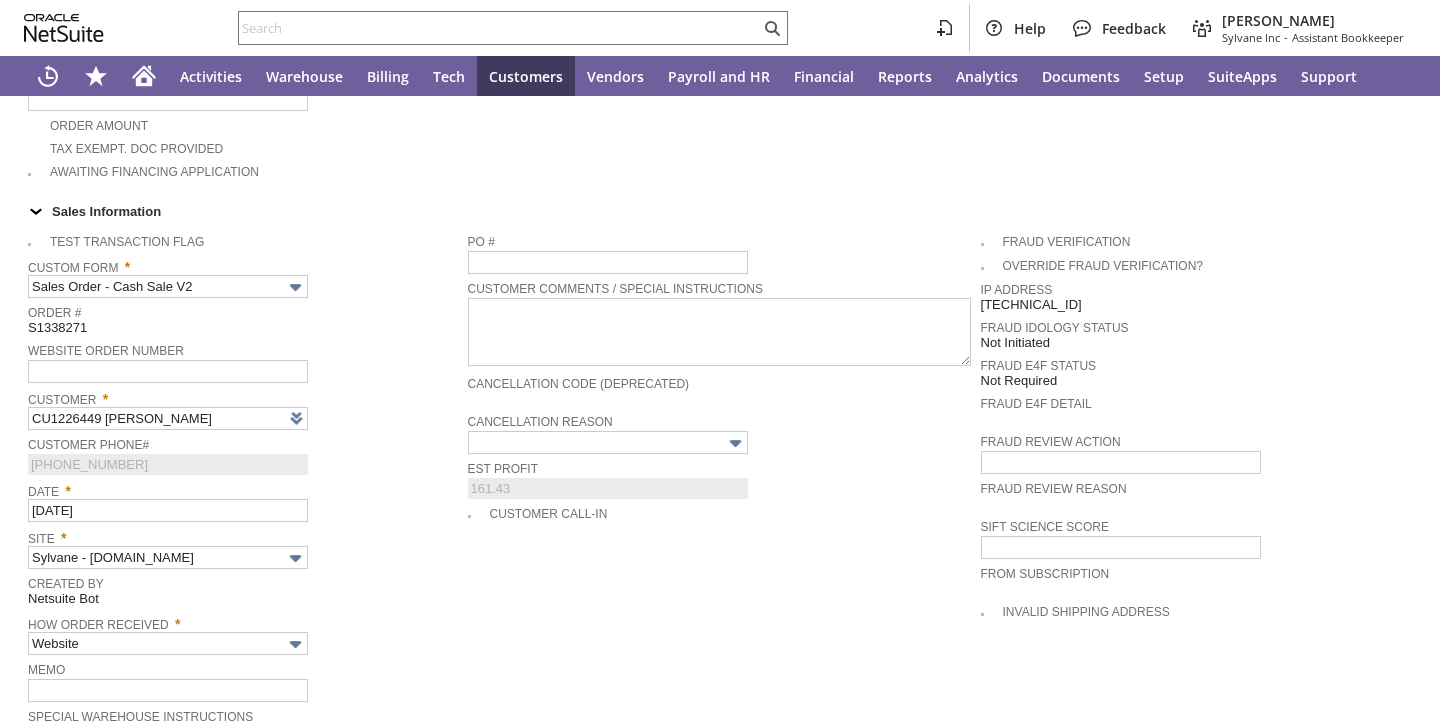 type on "Intelligent Recommendations ⁰" 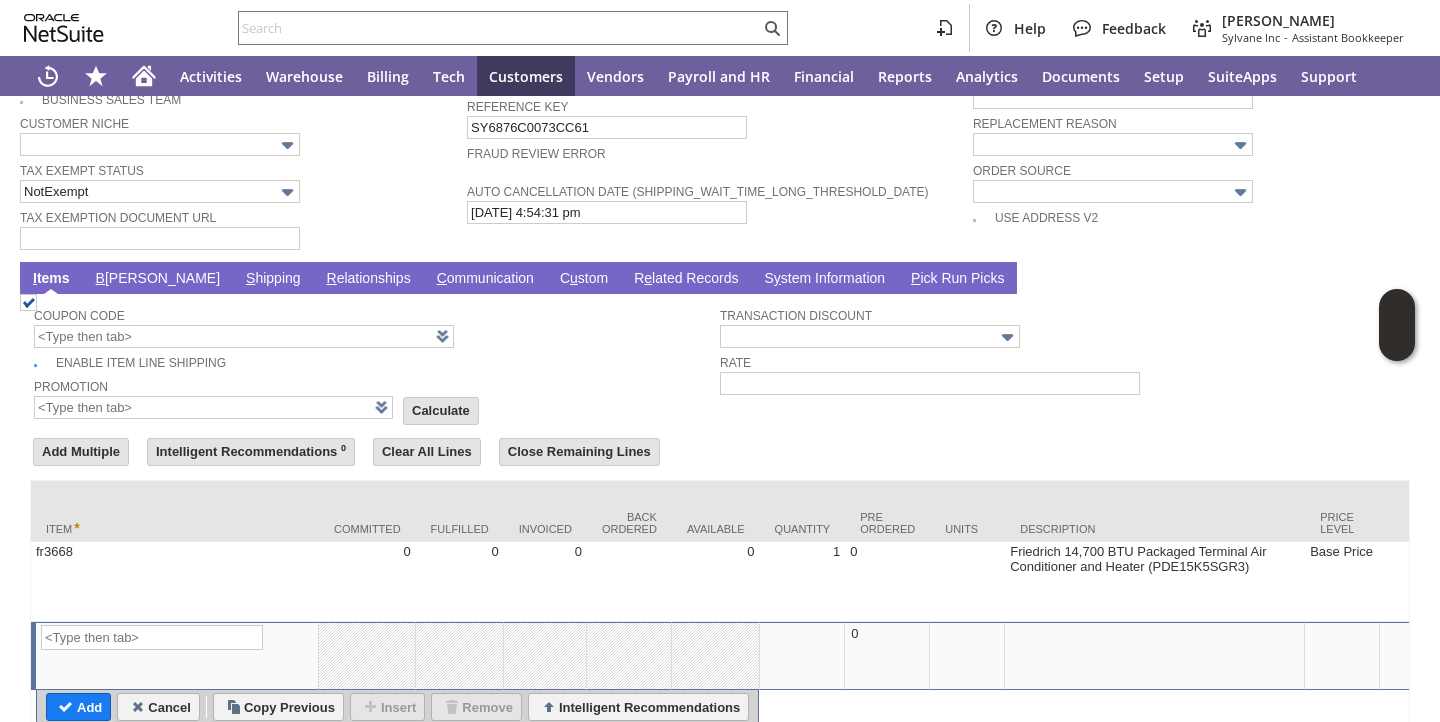scroll, scrollTop: 1525, scrollLeft: 0, axis: vertical 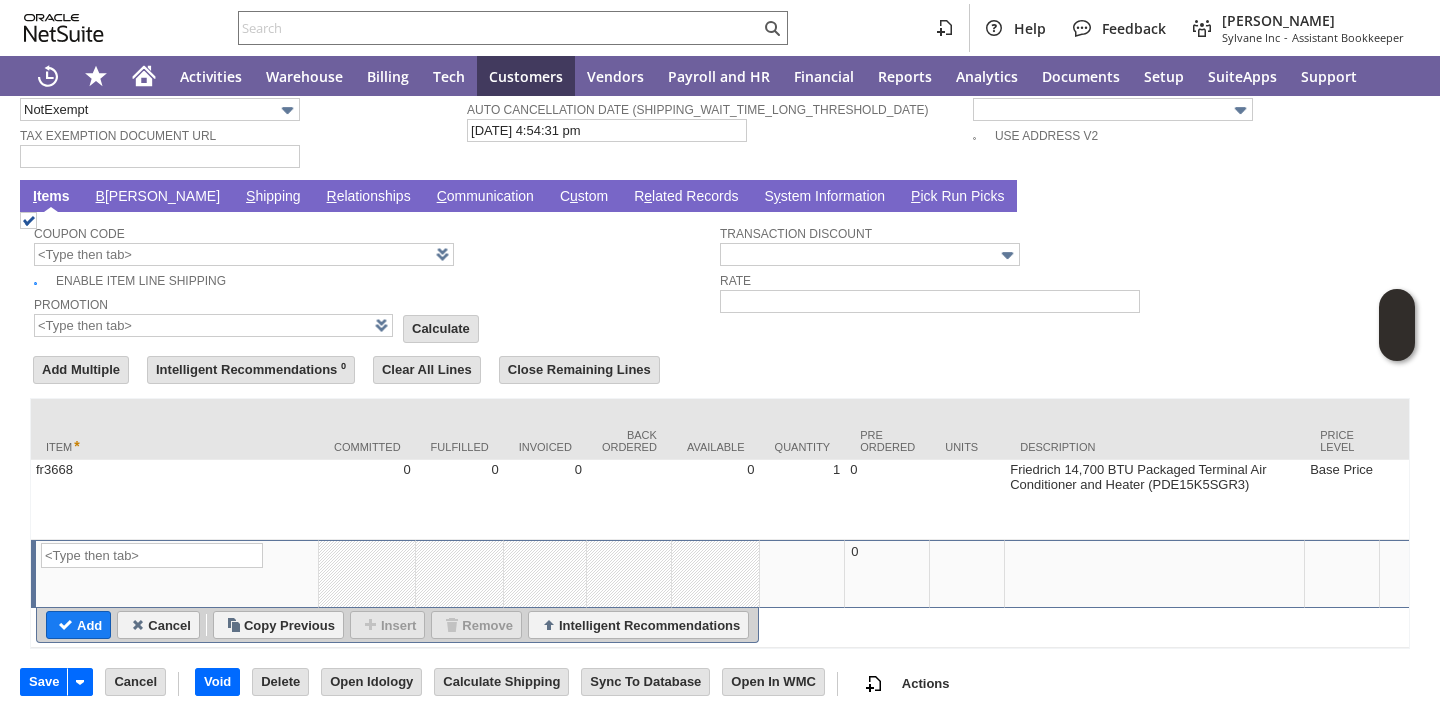 click on "S hipping" at bounding box center (273, 197) 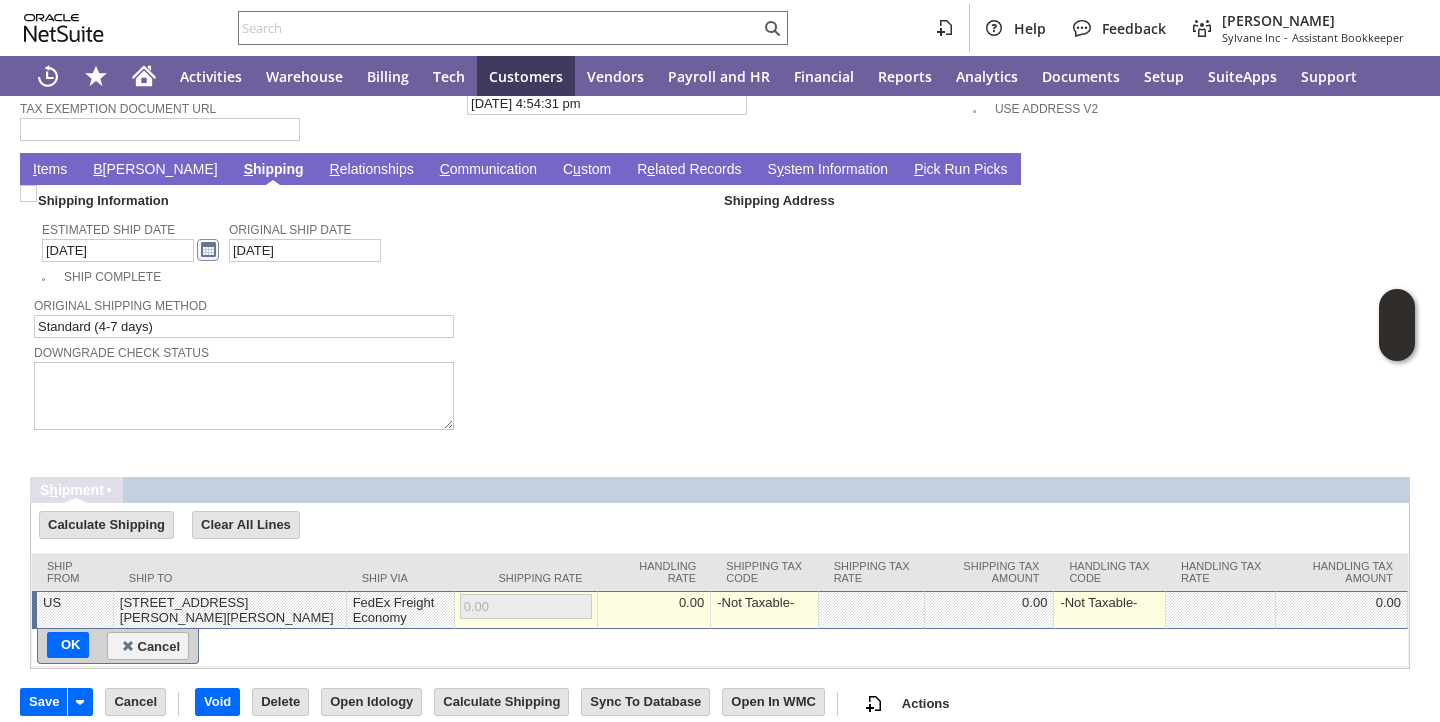click at bounding box center [208, 250] 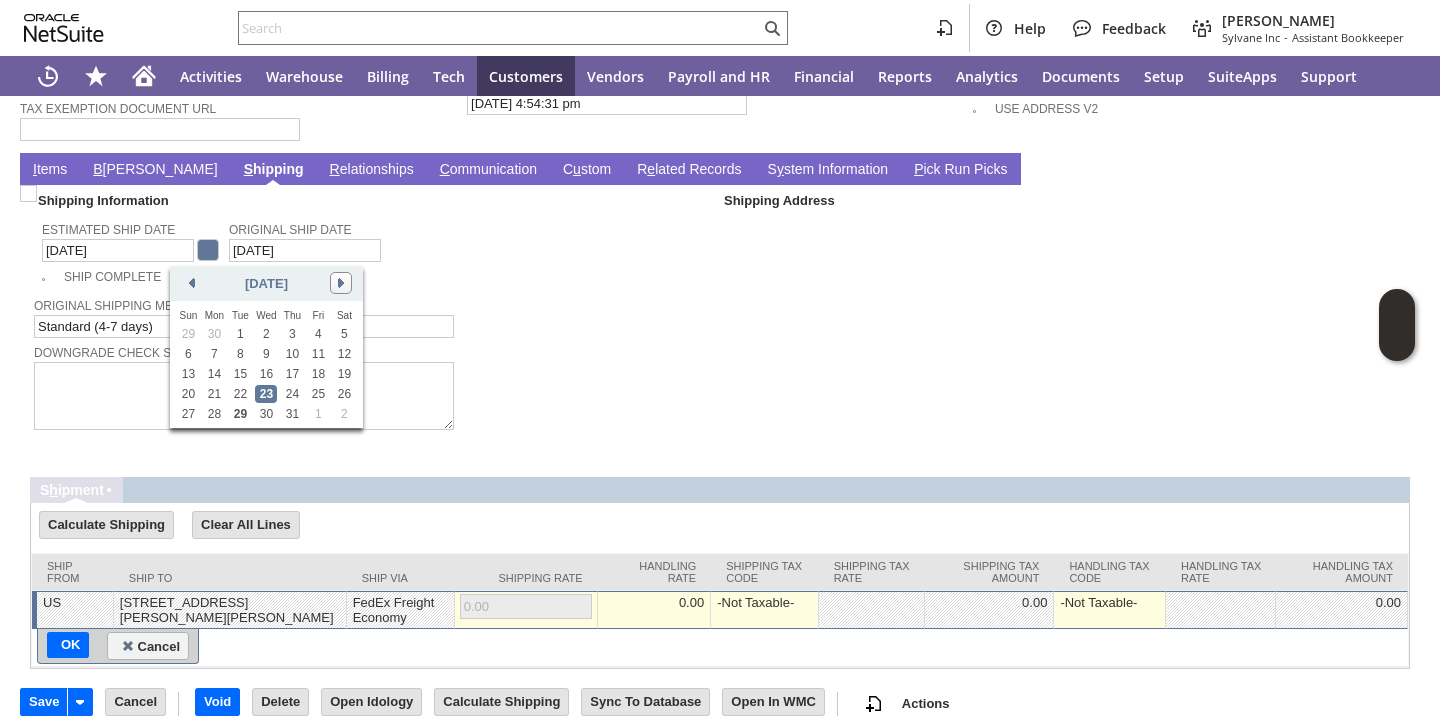 click at bounding box center [341, 283] 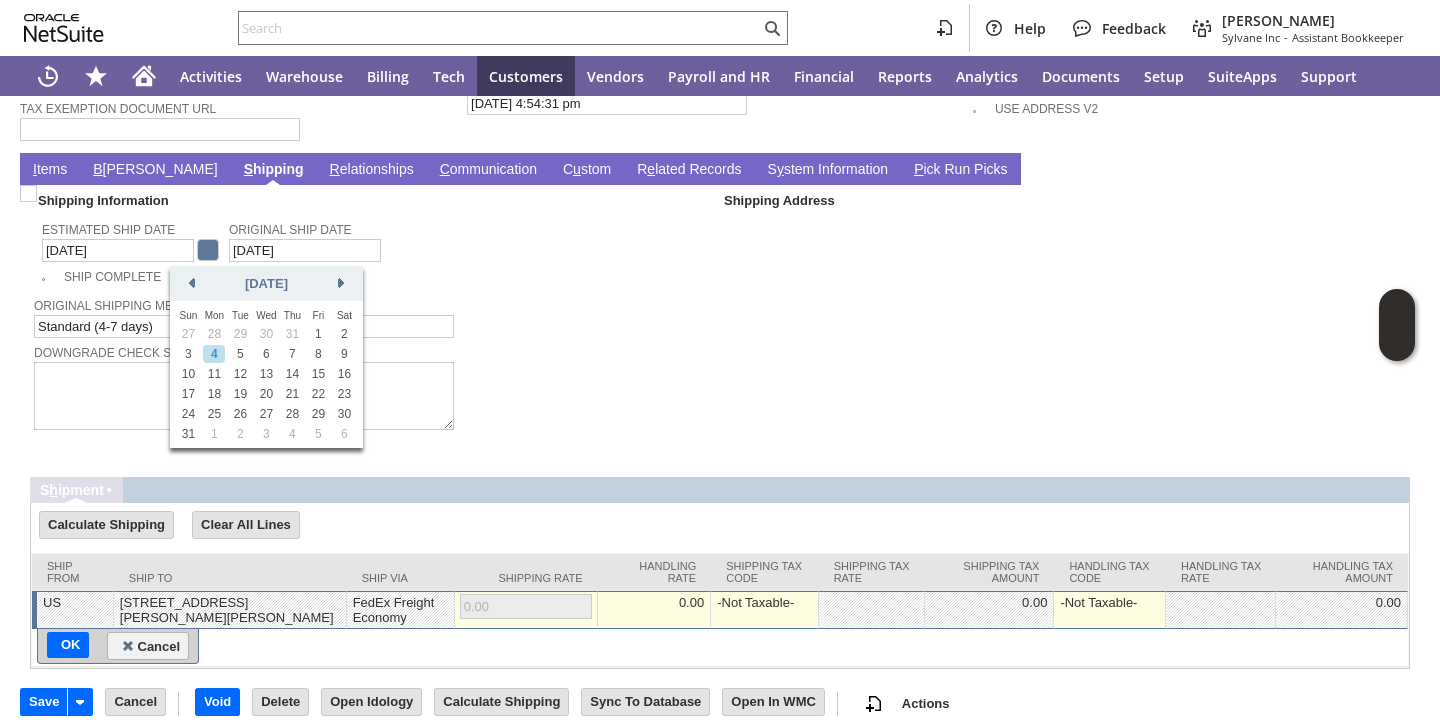click on "4" at bounding box center [214, 354] 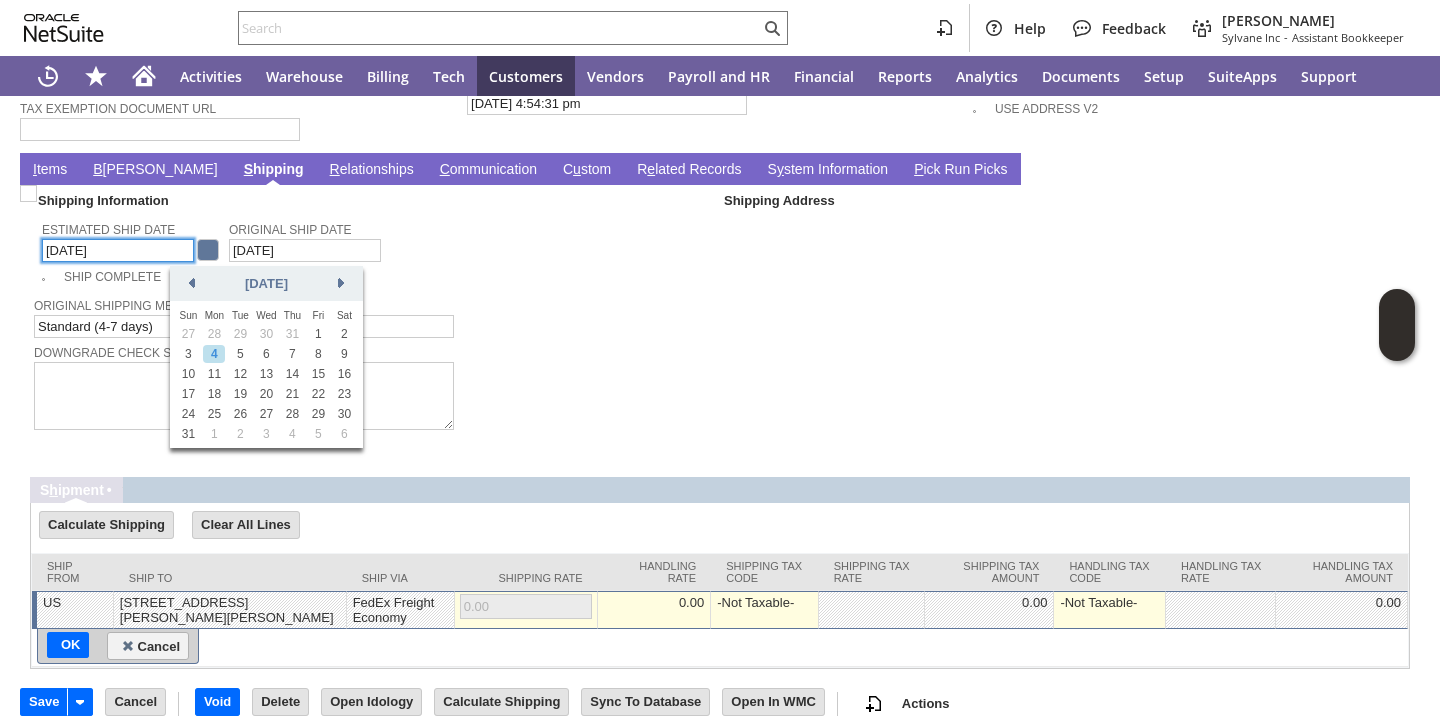 type on "8/4/2025" 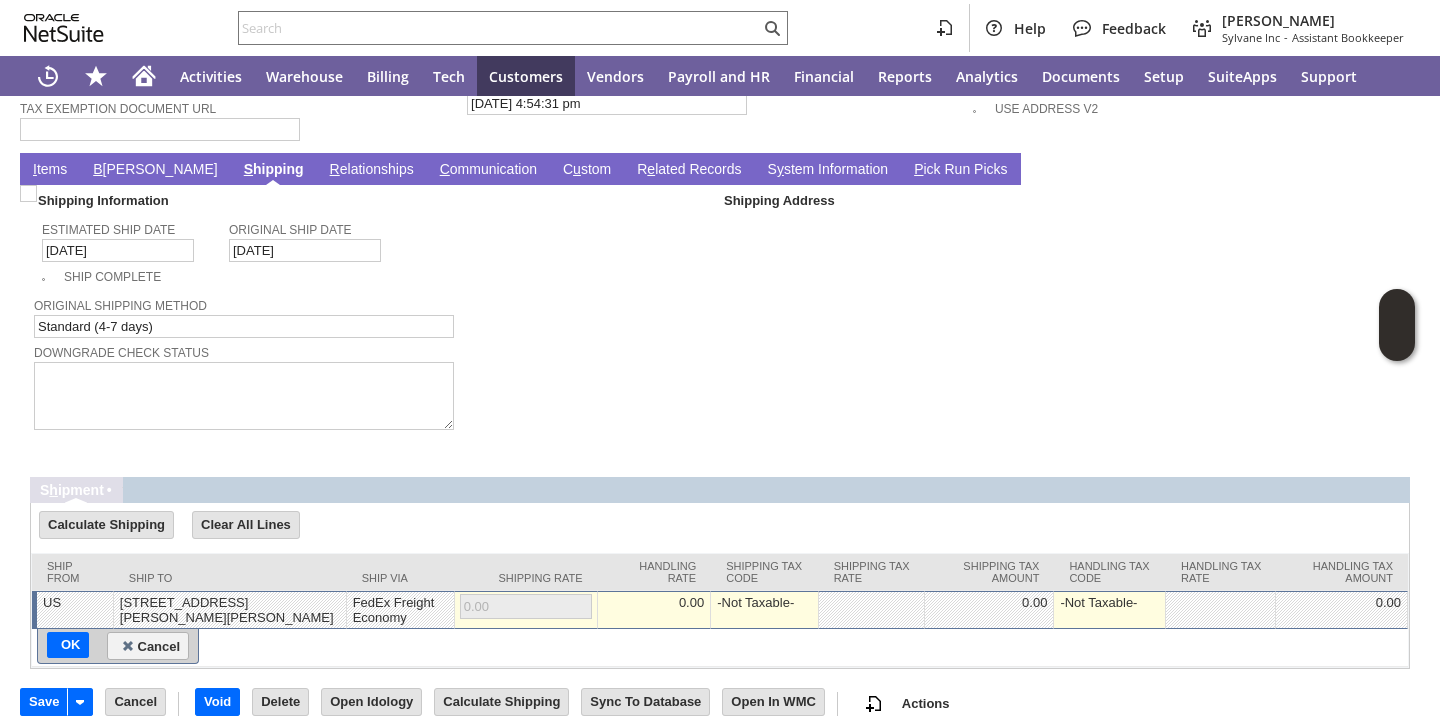 click on "I tems" at bounding box center (50, 170) 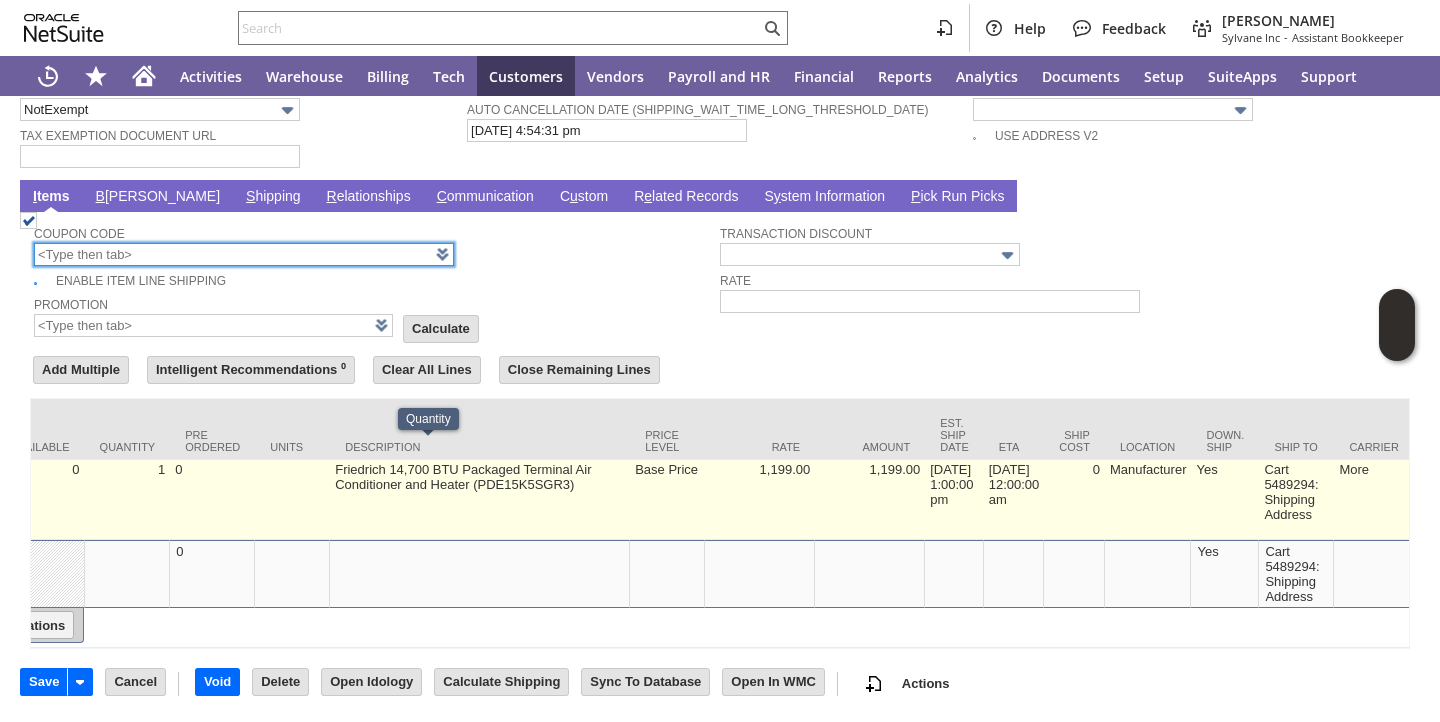 scroll, scrollTop: 0, scrollLeft: 687, axis: horizontal 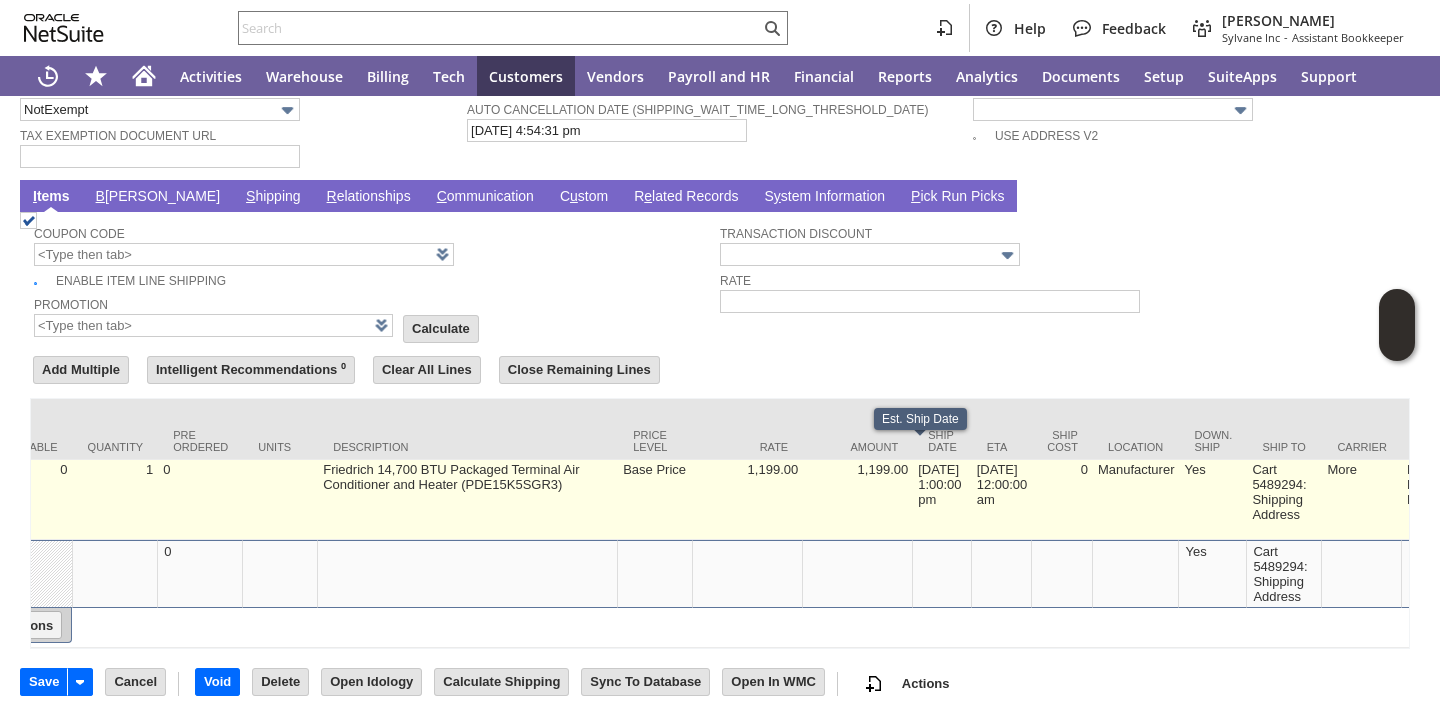 click on "7/23/2025 1:00:00 pm" at bounding box center (942, 500) 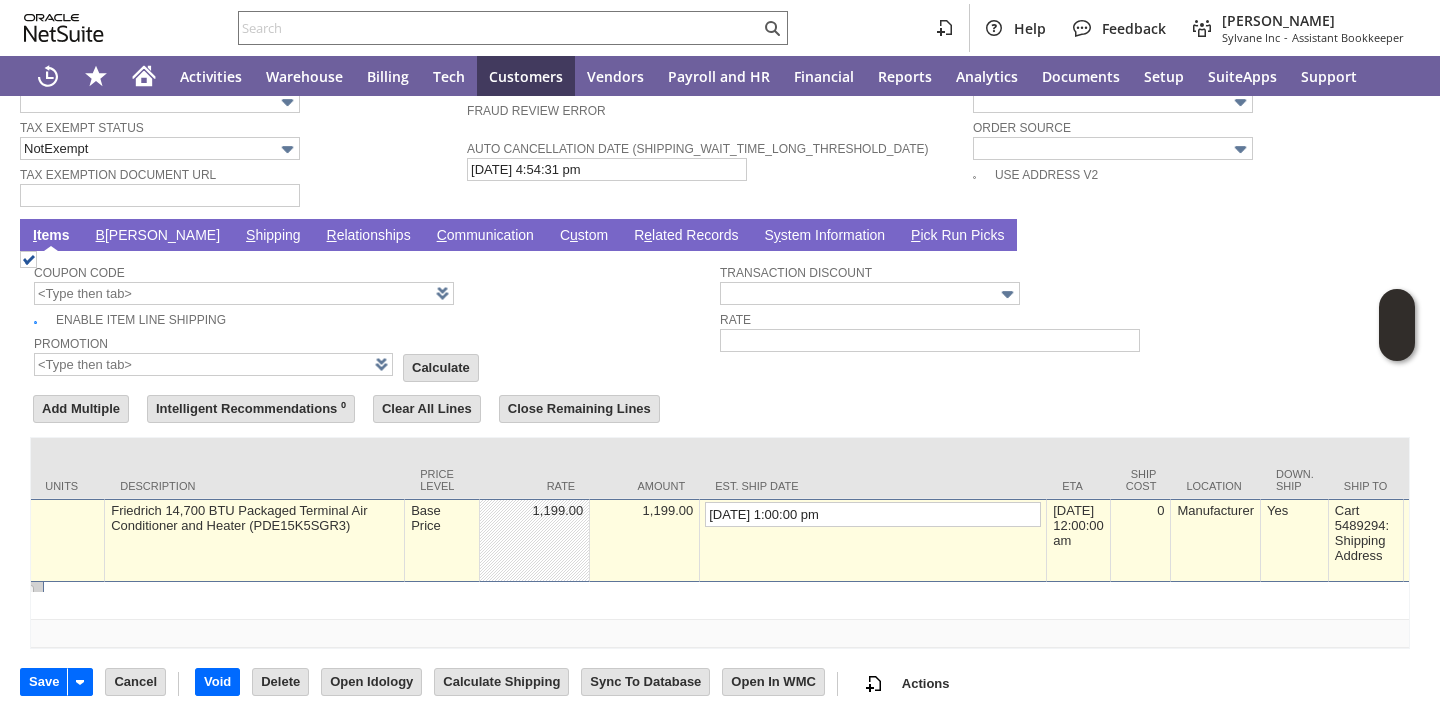 scroll, scrollTop: 1484, scrollLeft: 0, axis: vertical 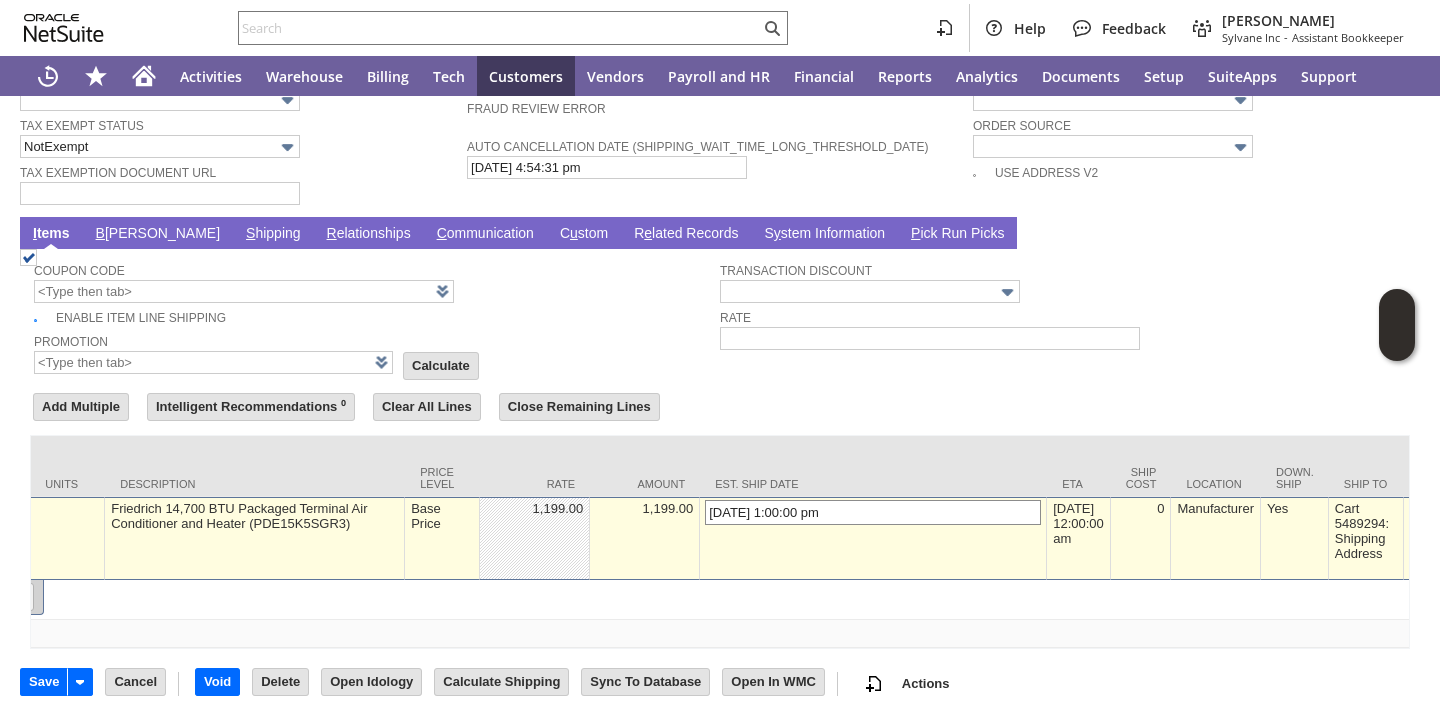 click on "7/23/2025 1:00:00 pm" at bounding box center (873, 512) 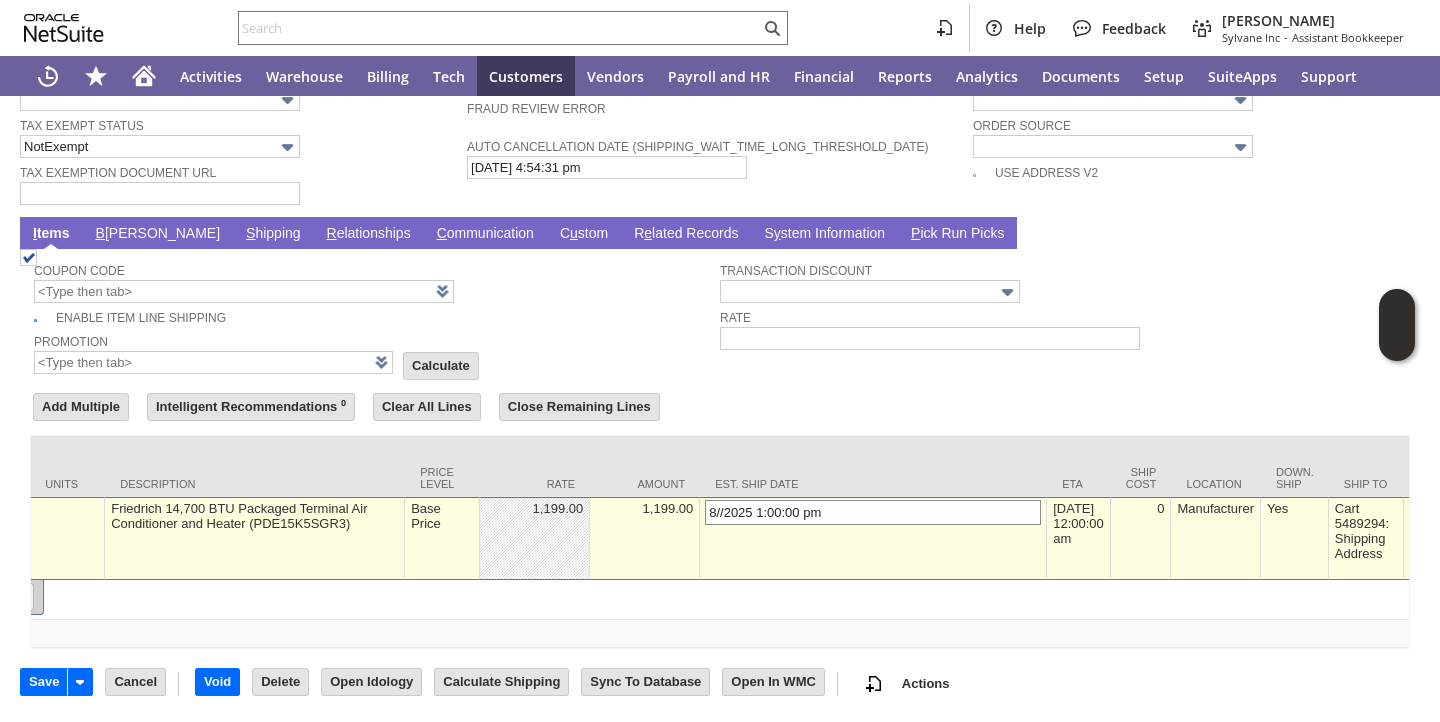 type on "[DATE] 1:00:00 pm" 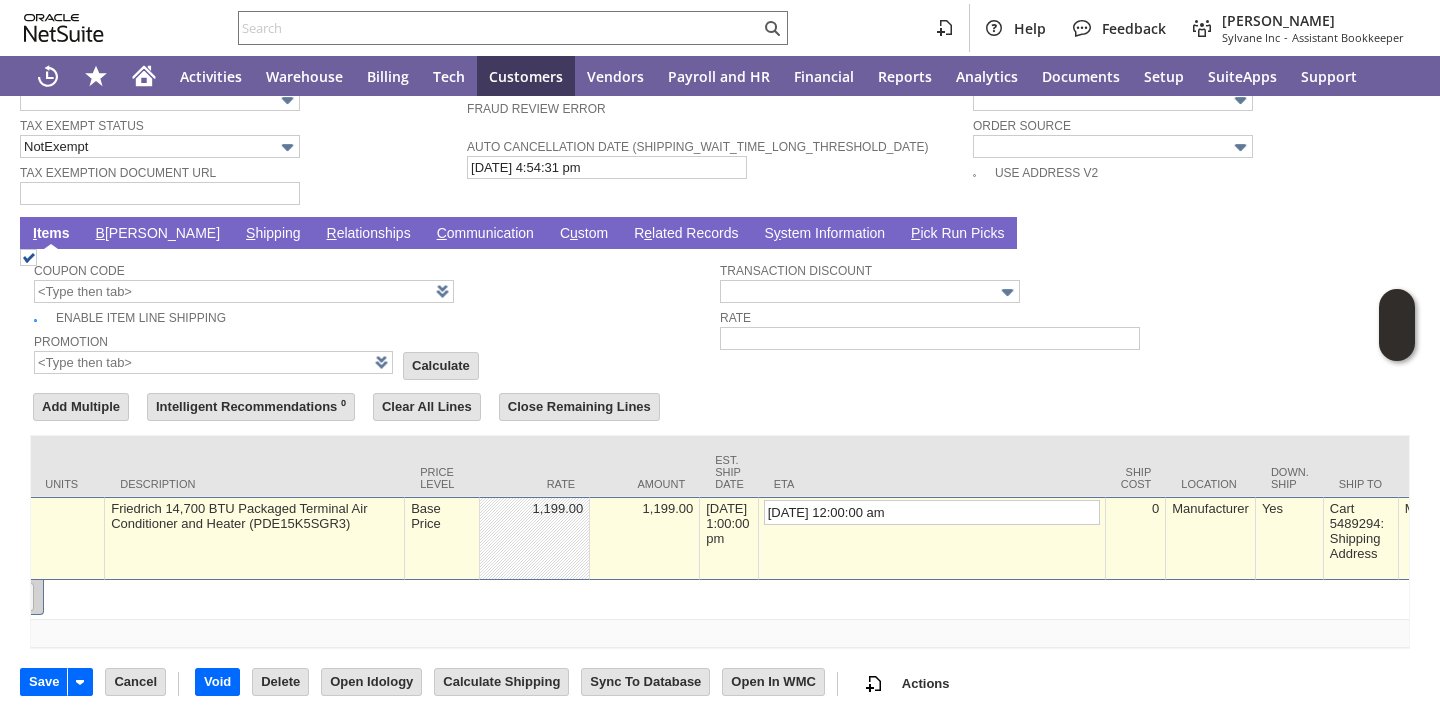 scroll, scrollTop: 1486, scrollLeft: 0, axis: vertical 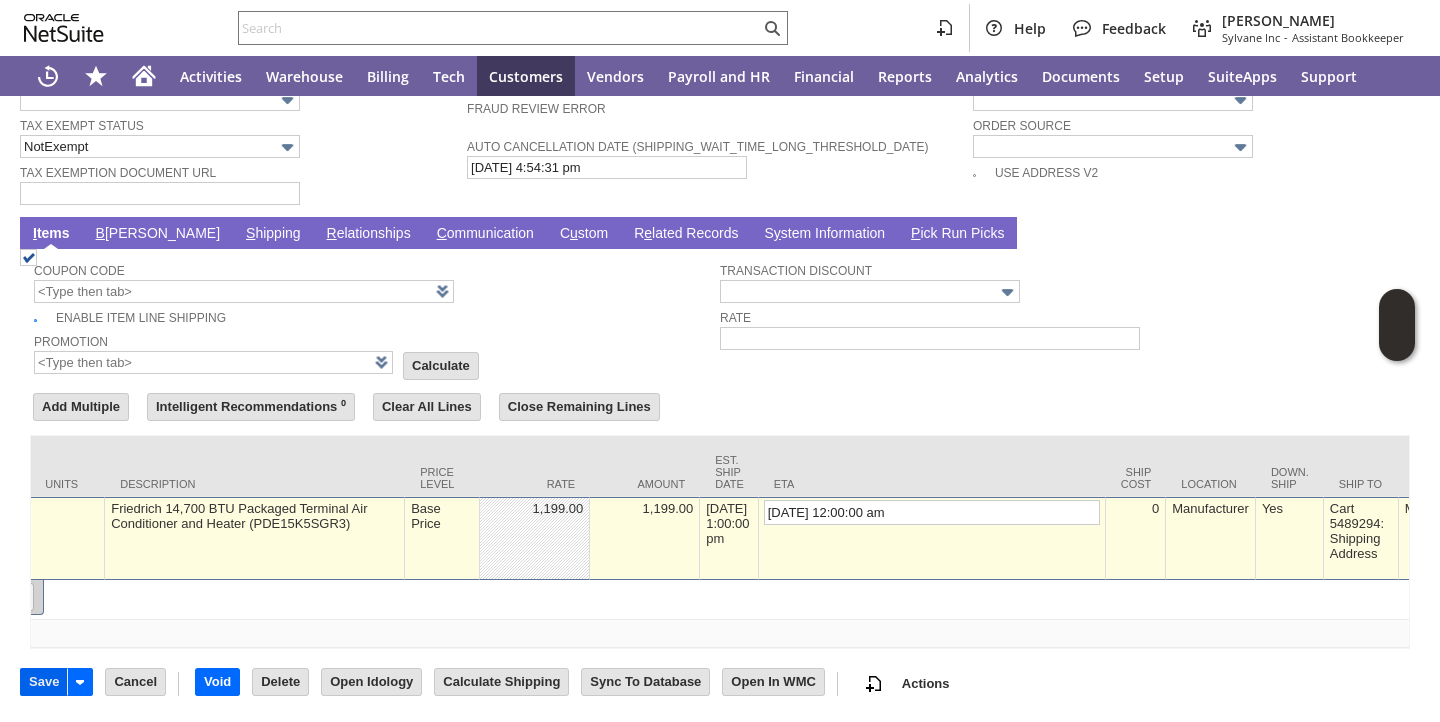 click on "Save" at bounding box center (44, 682) 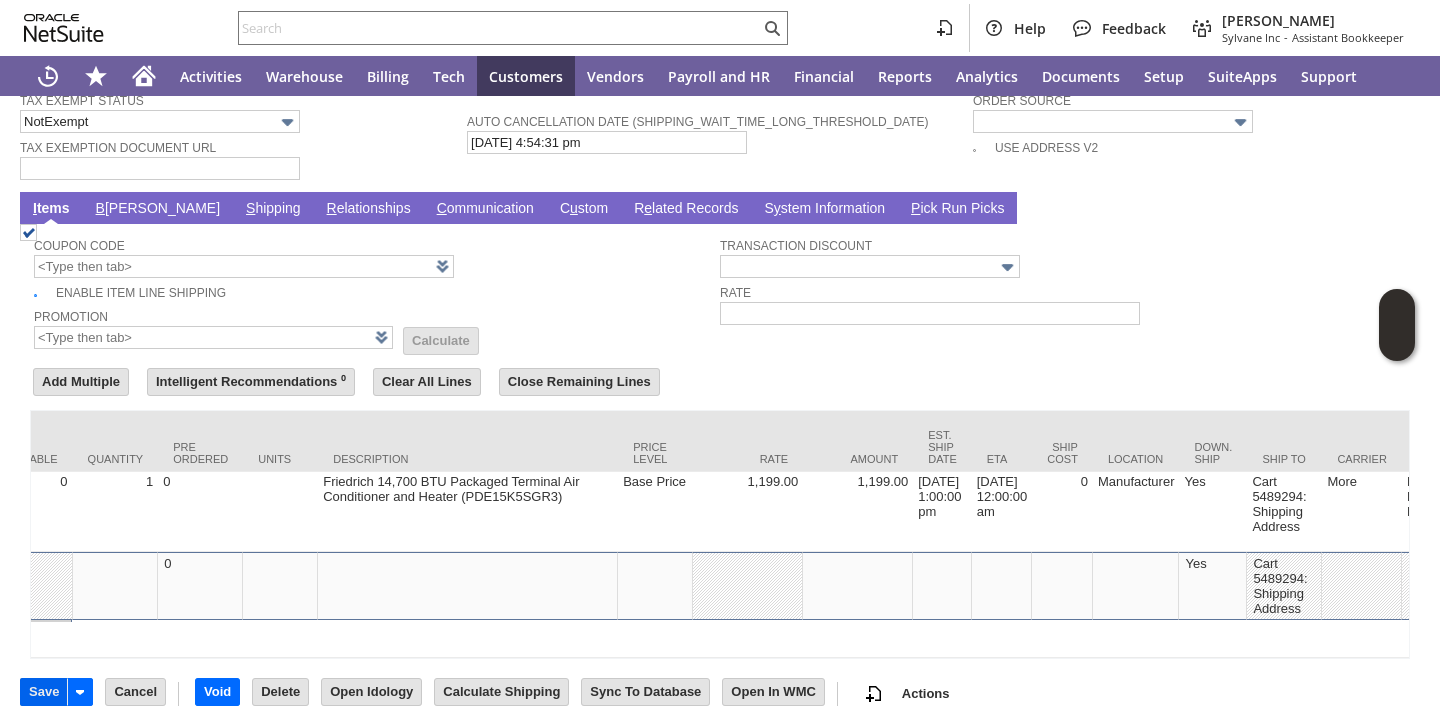 scroll, scrollTop: 0, scrollLeft: 0, axis: both 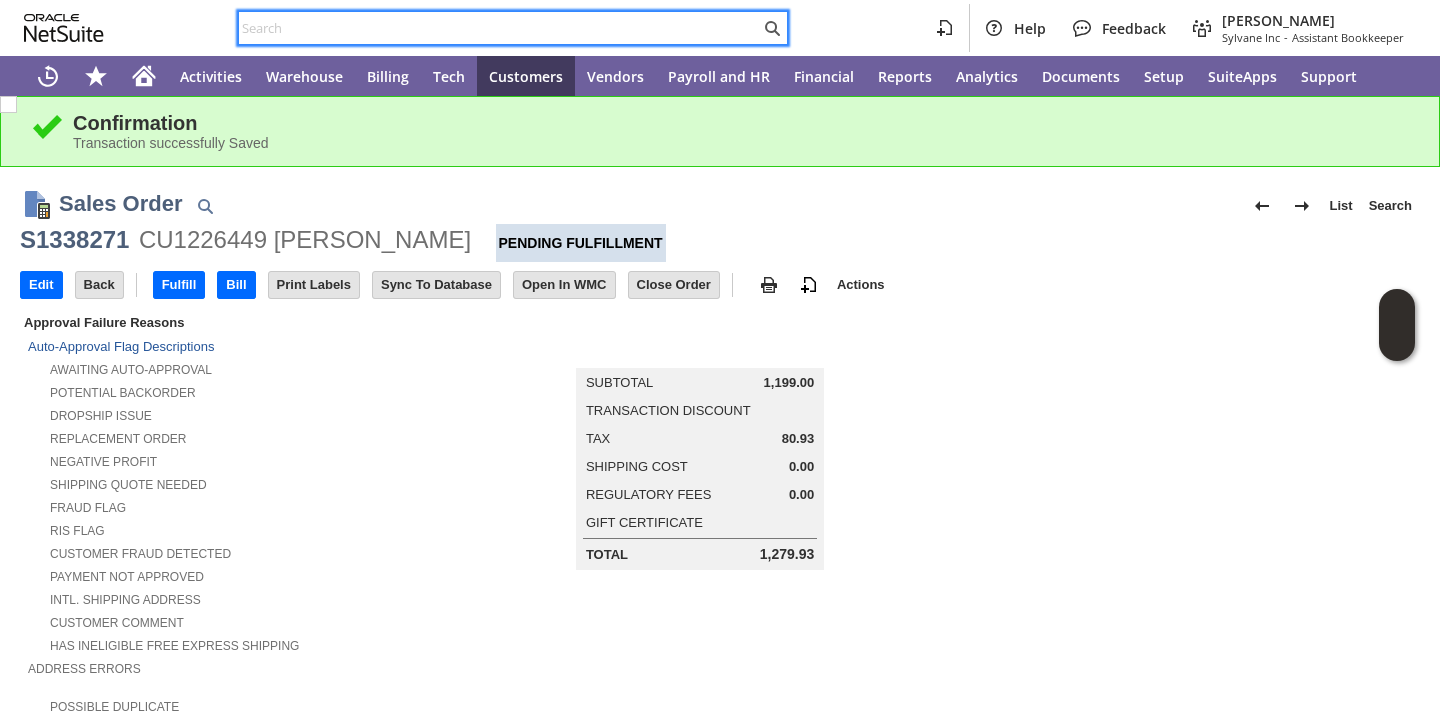 click at bounding box center (499, 28) 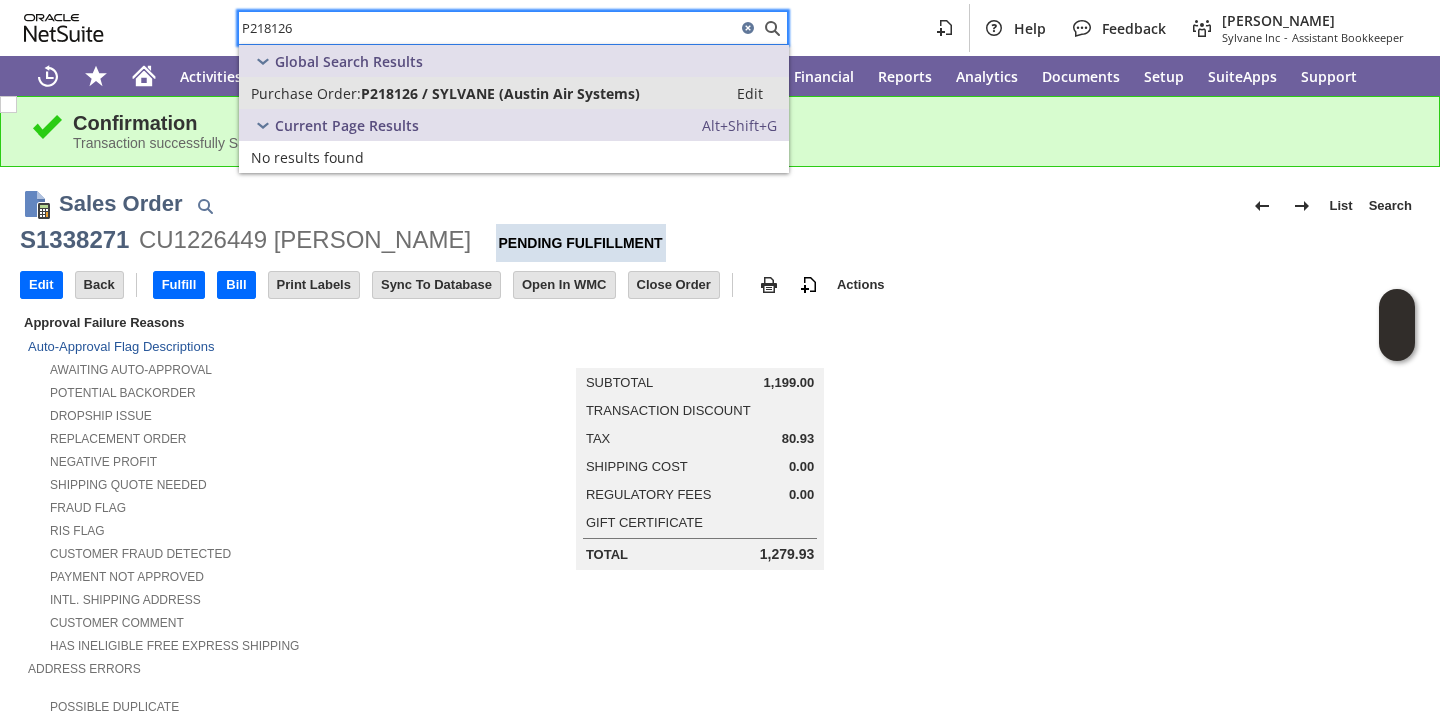 type on "P218126" 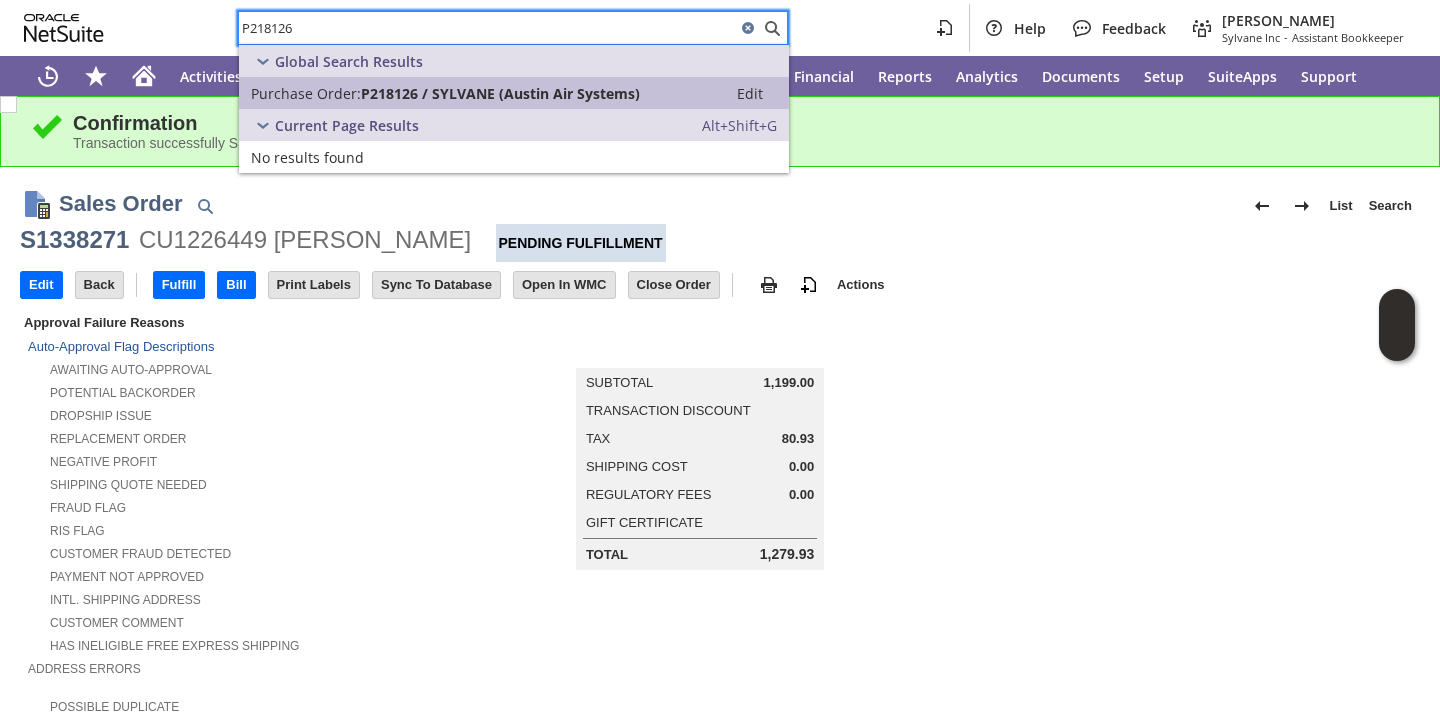click on "P218126 / SYLVANE (Austin Air Systems)" at bounding box center [500, 93] 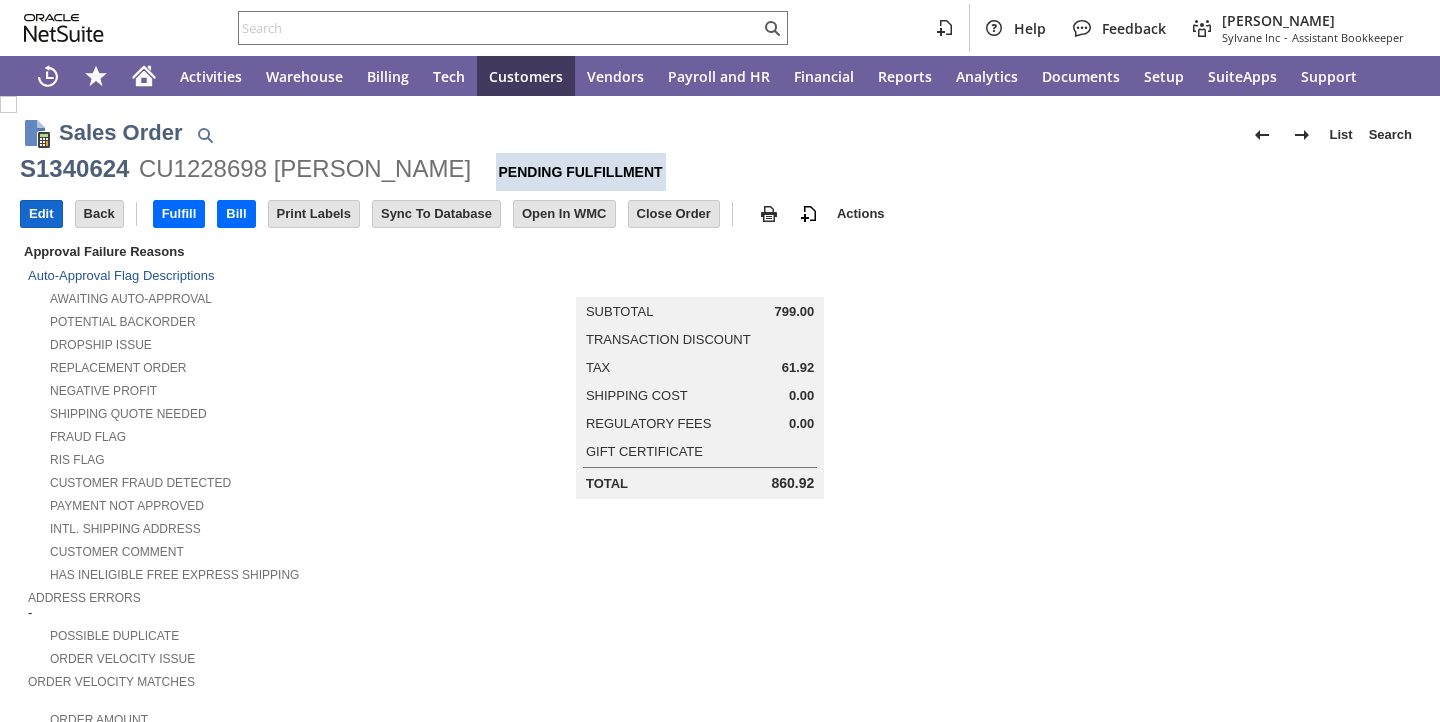 click on "Edit" at bounding box center [41, 214] 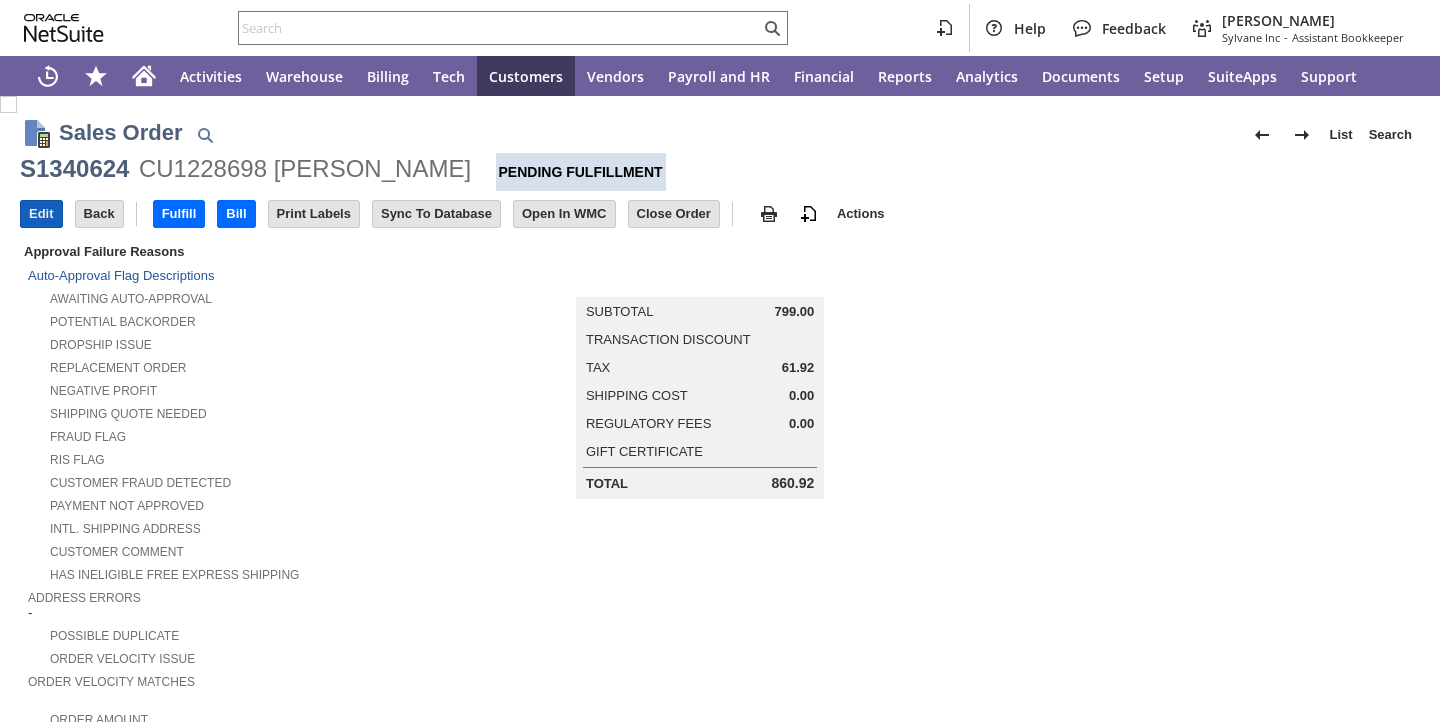 scroll, scrollTop: 0, scrollLeft: 0, axis: both 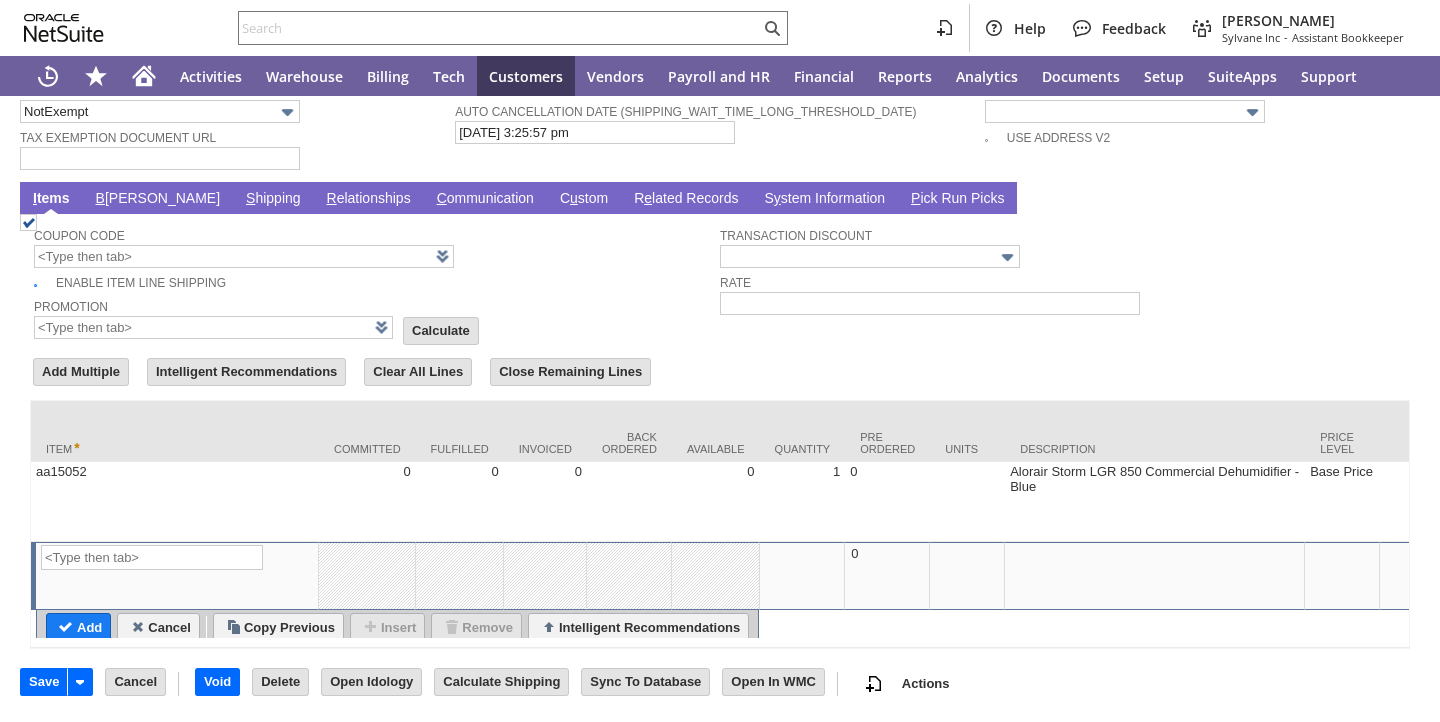 type on "Intelligent Recommendations ⁰" 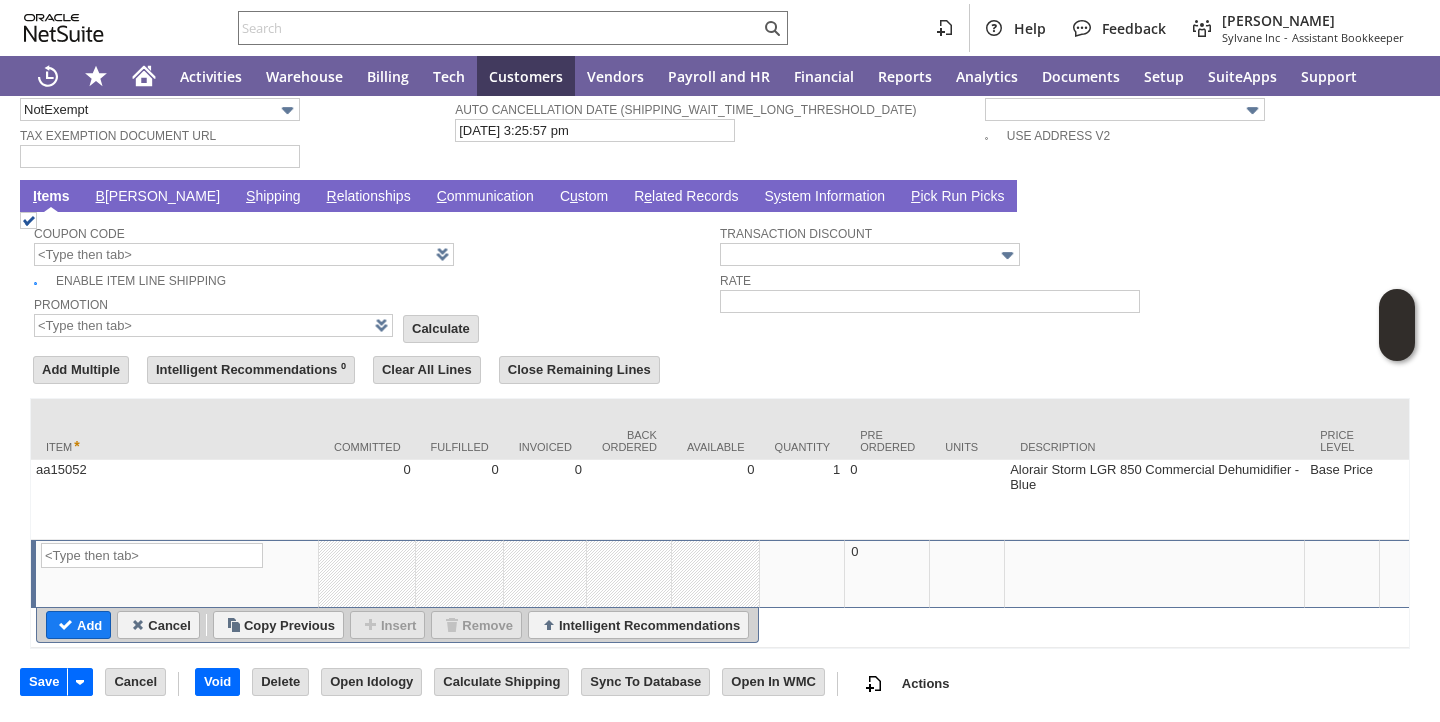 scroll, scrollTop: 1525, scrollLeft: 0, axis: vertical 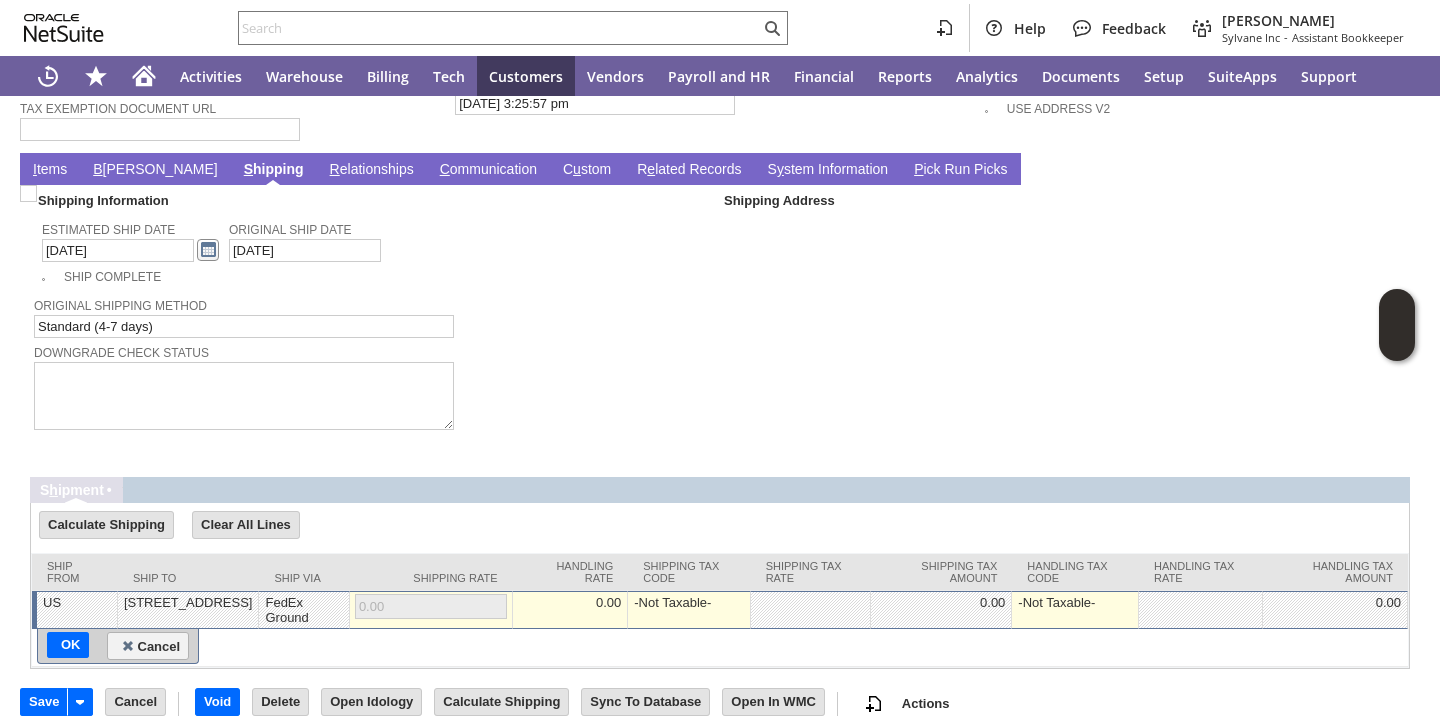 click at bounding box center [208, 250] 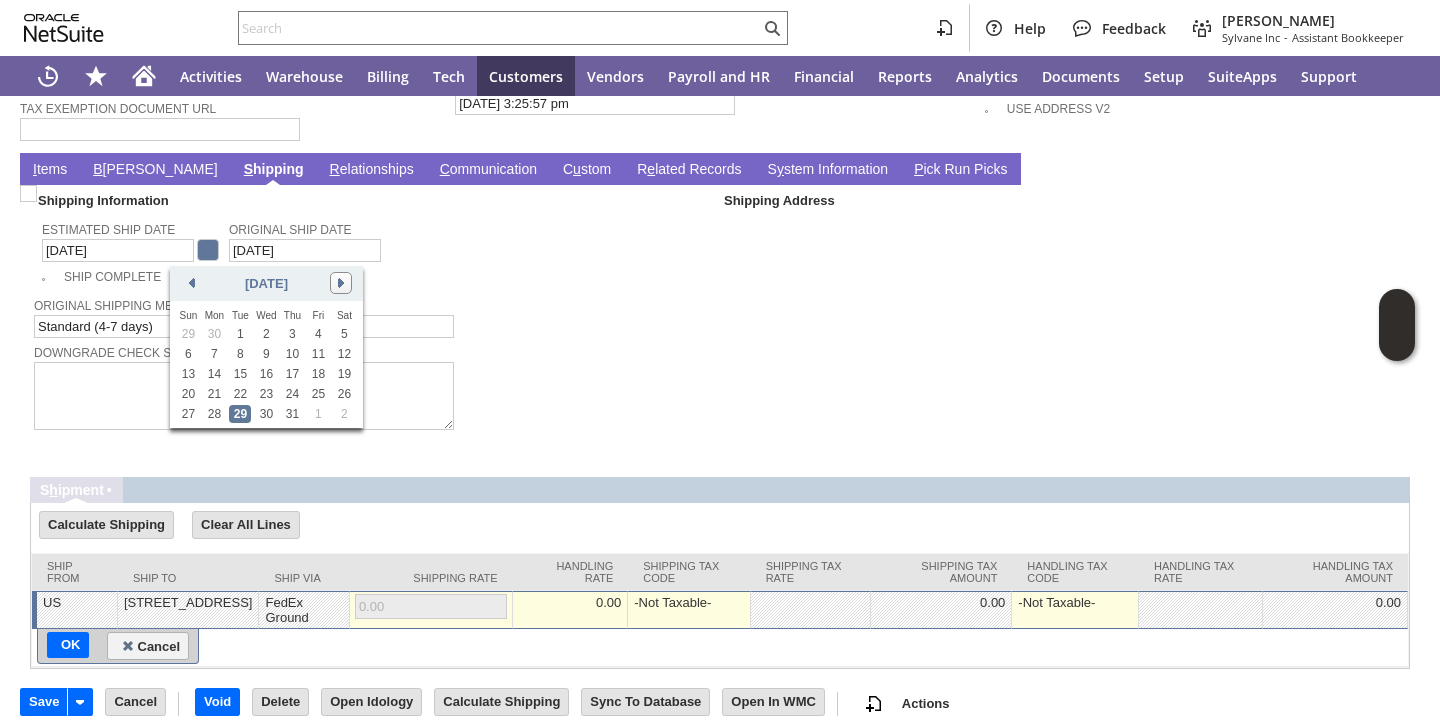 click at bounding box center [341, 283] 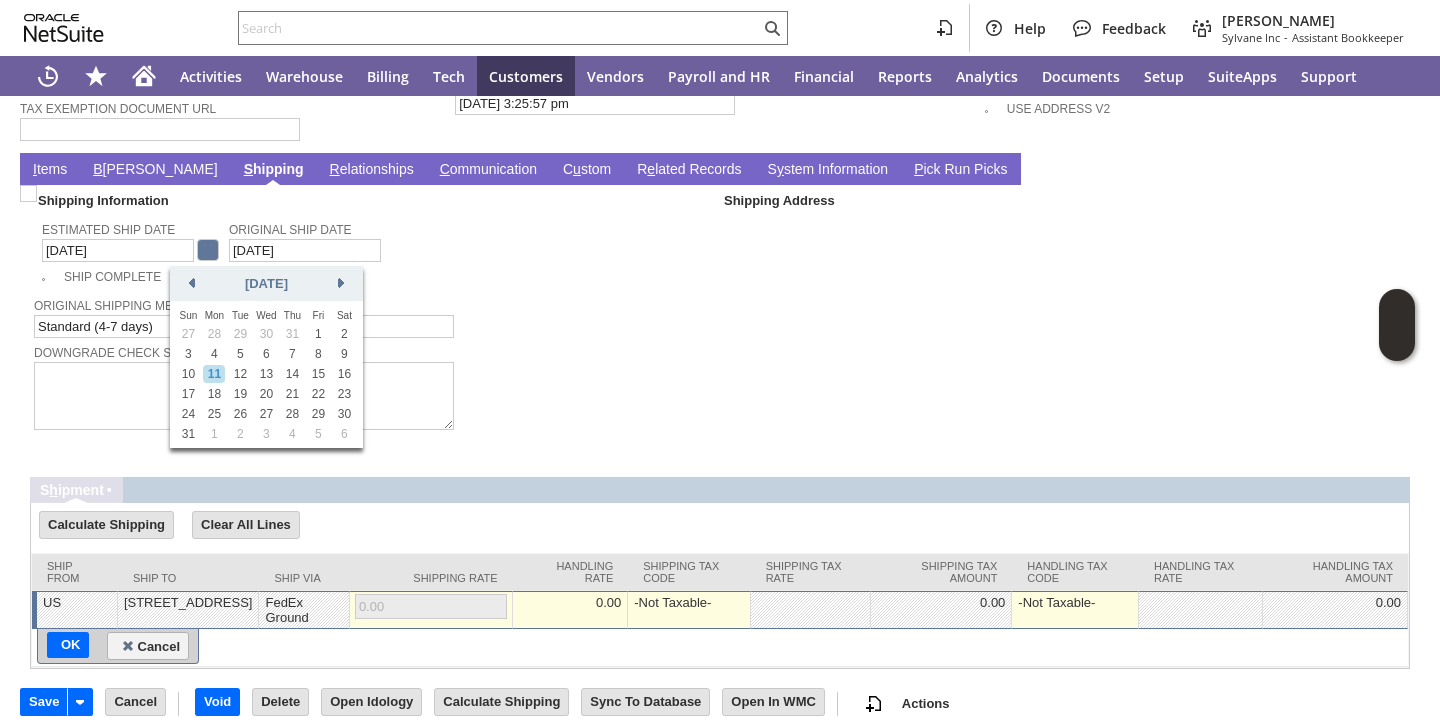 click on "11" at bounding box center [214, 374] 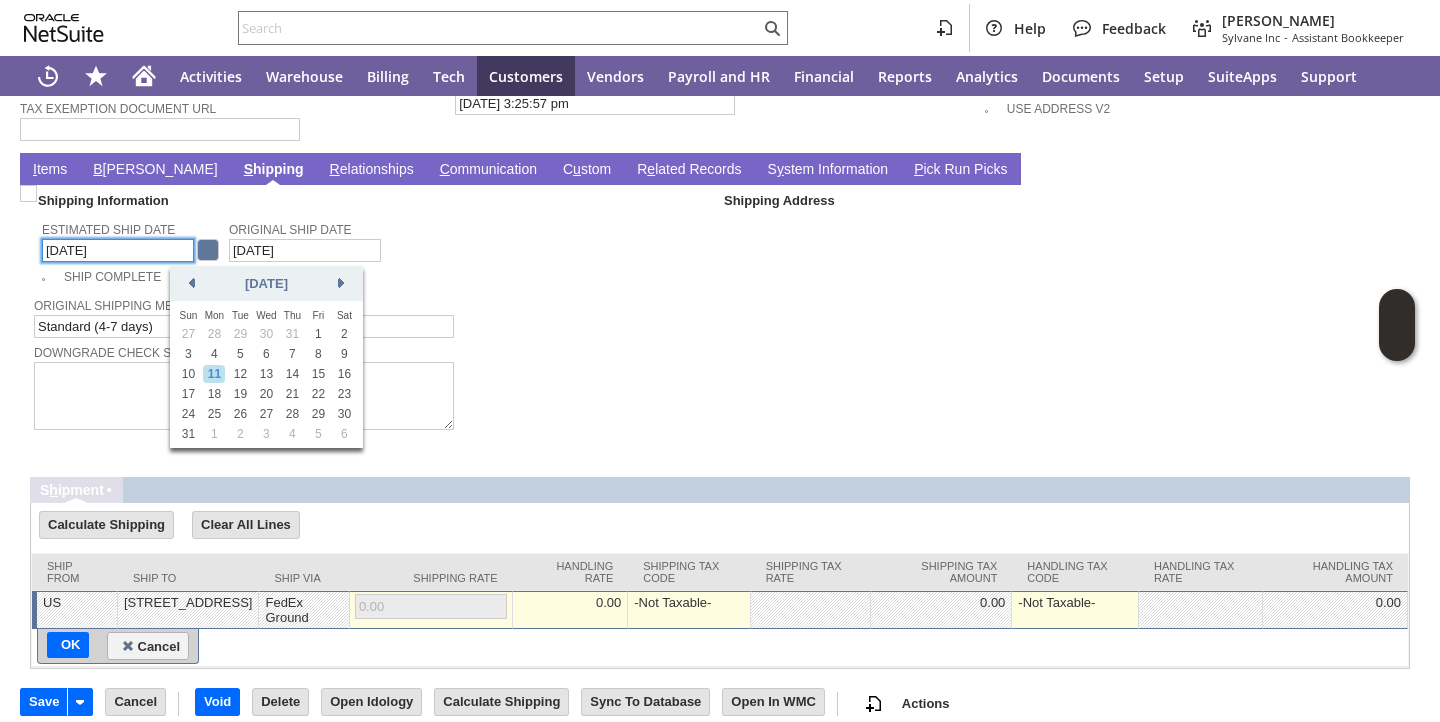 type on "[DATE]" 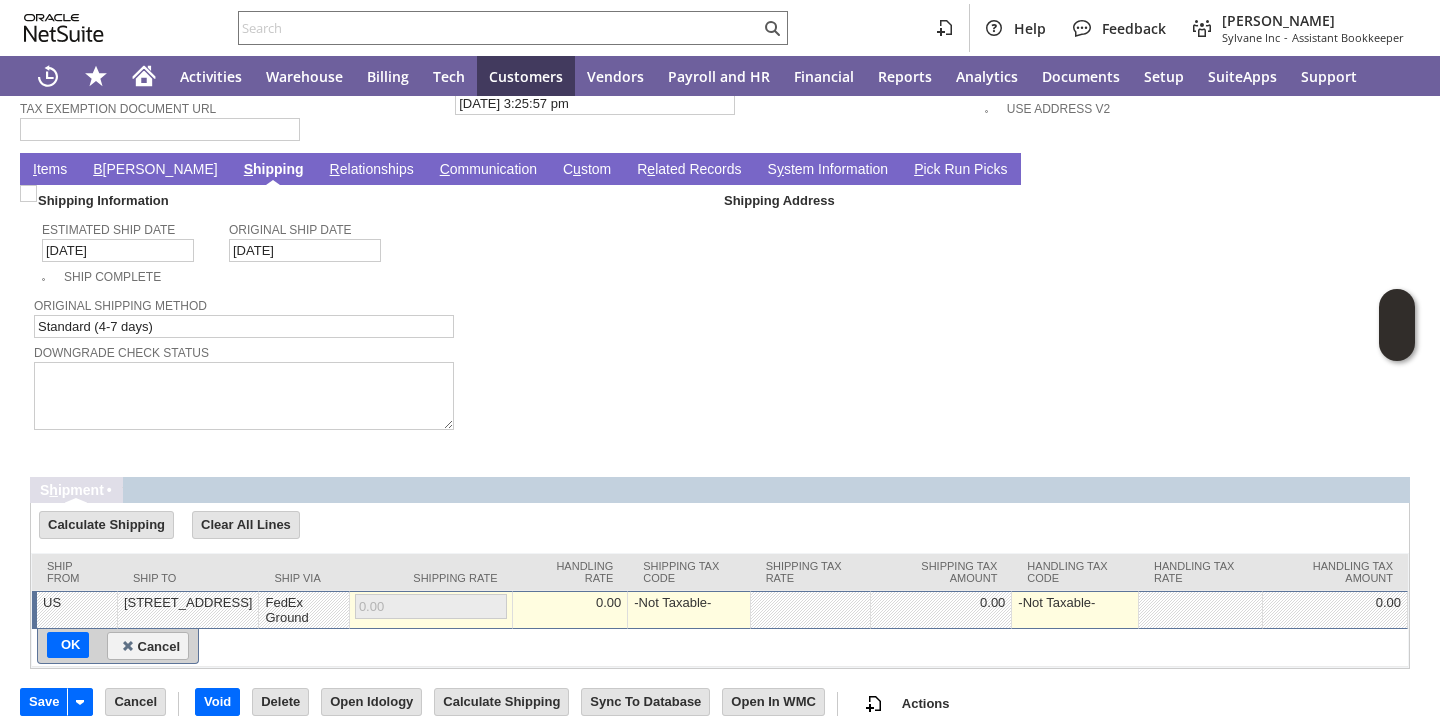 click on "I tems" at bounding box center [50, 170] 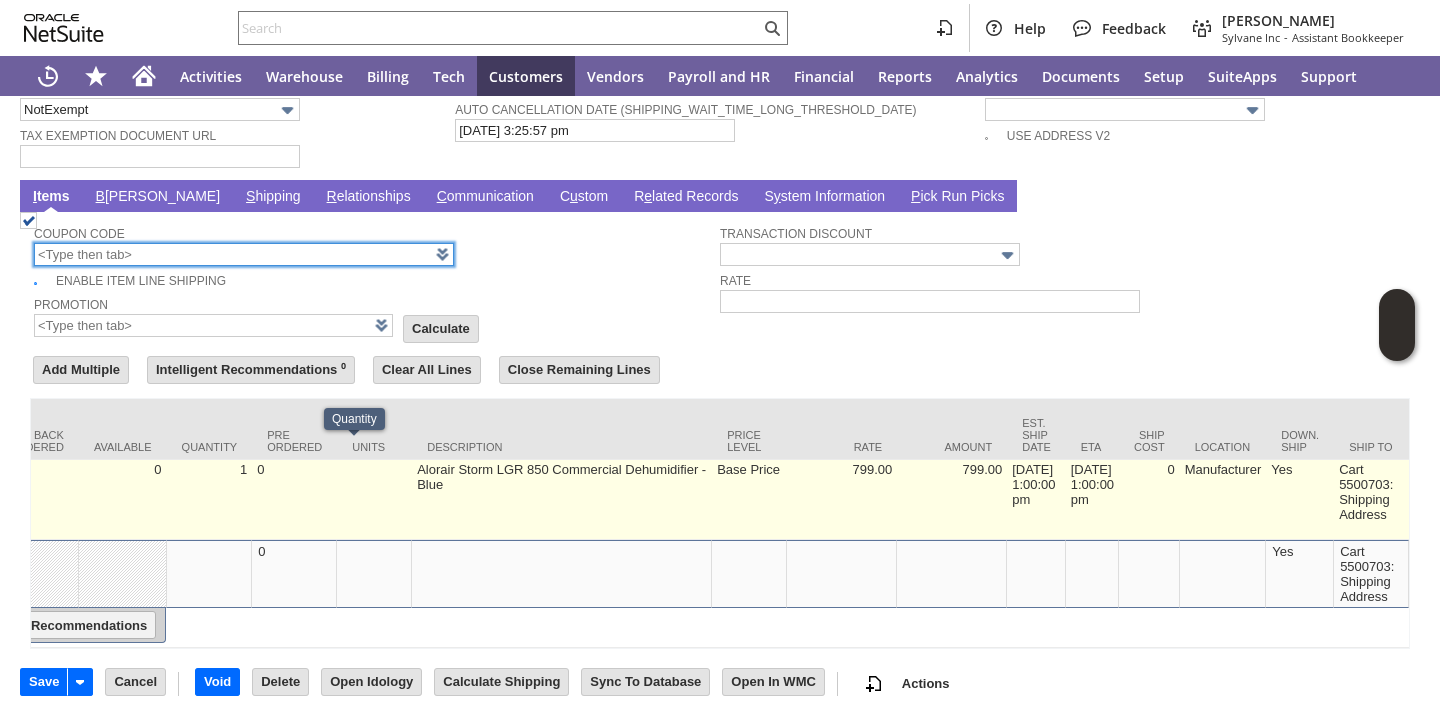 scroll, scrollTop: 0, scrollLeft: 599, axis: horizontal 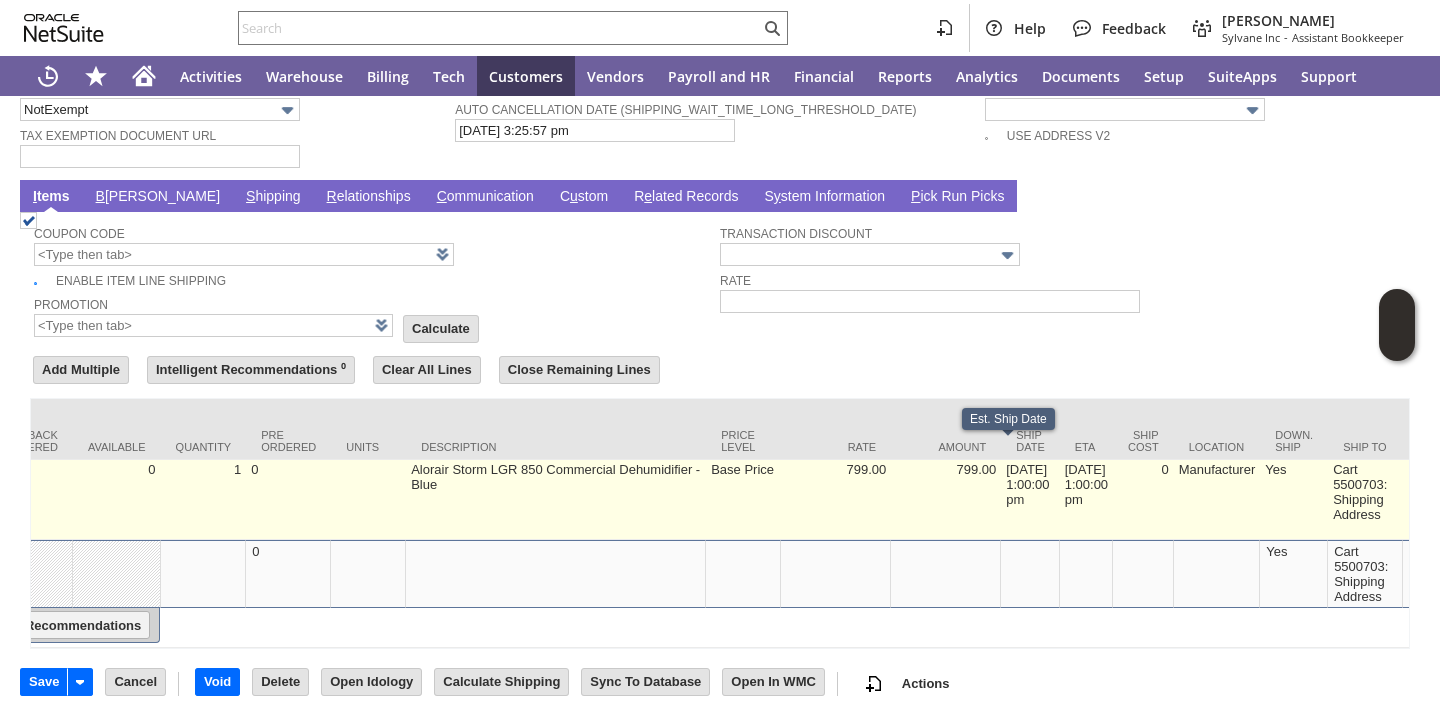 click on "[DATE] 1:00:00 pm" at bounding box center [1030, 500] 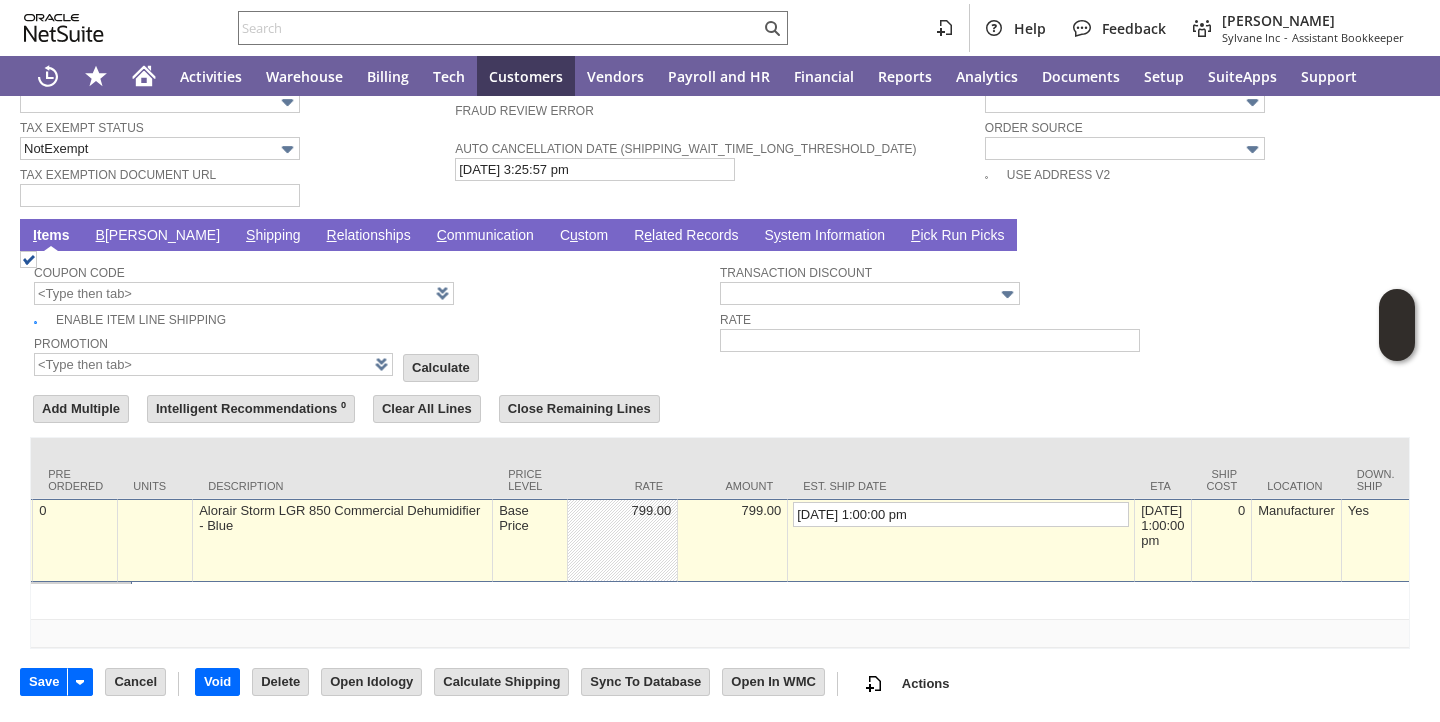 scroll, scrollTop: 1484, scrollLeft: 0, axis: vertical 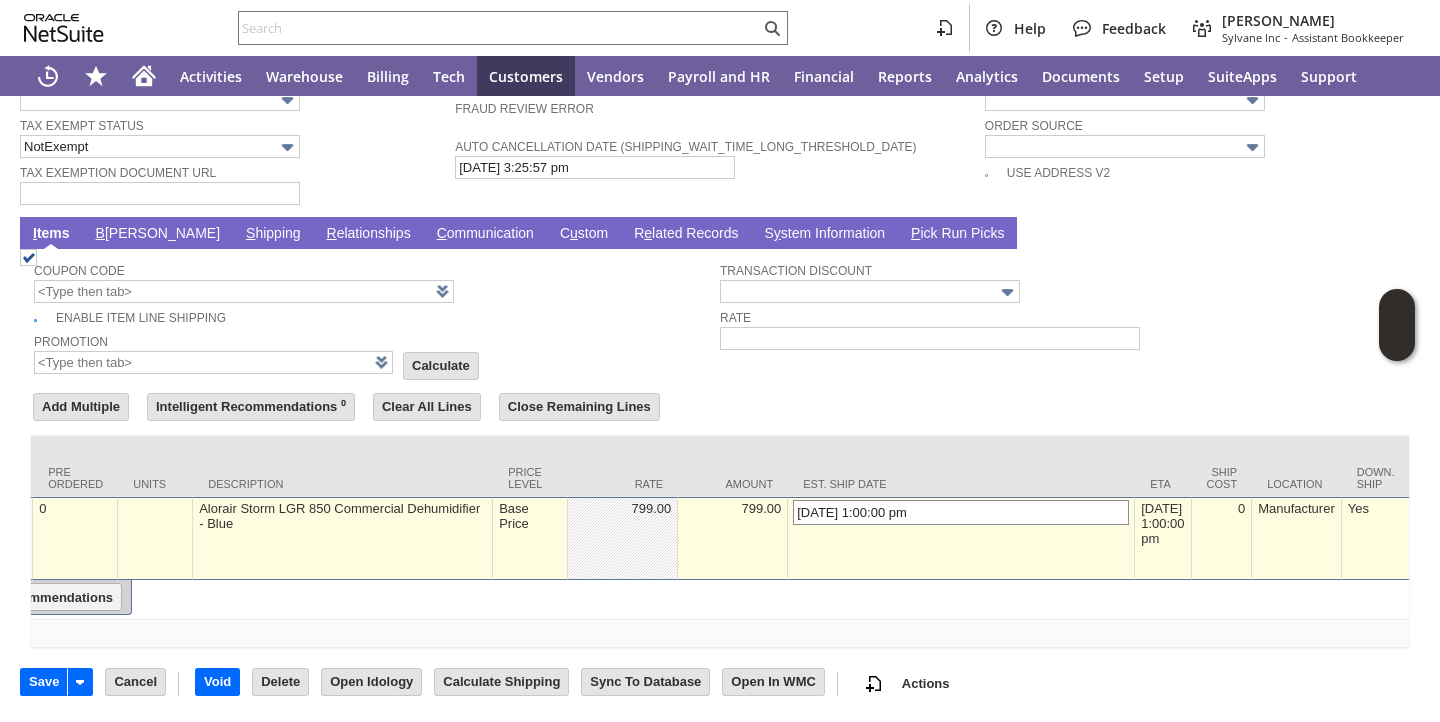 click on "[DATE] 1:00:00 pm" at bounding box center [961, 512] 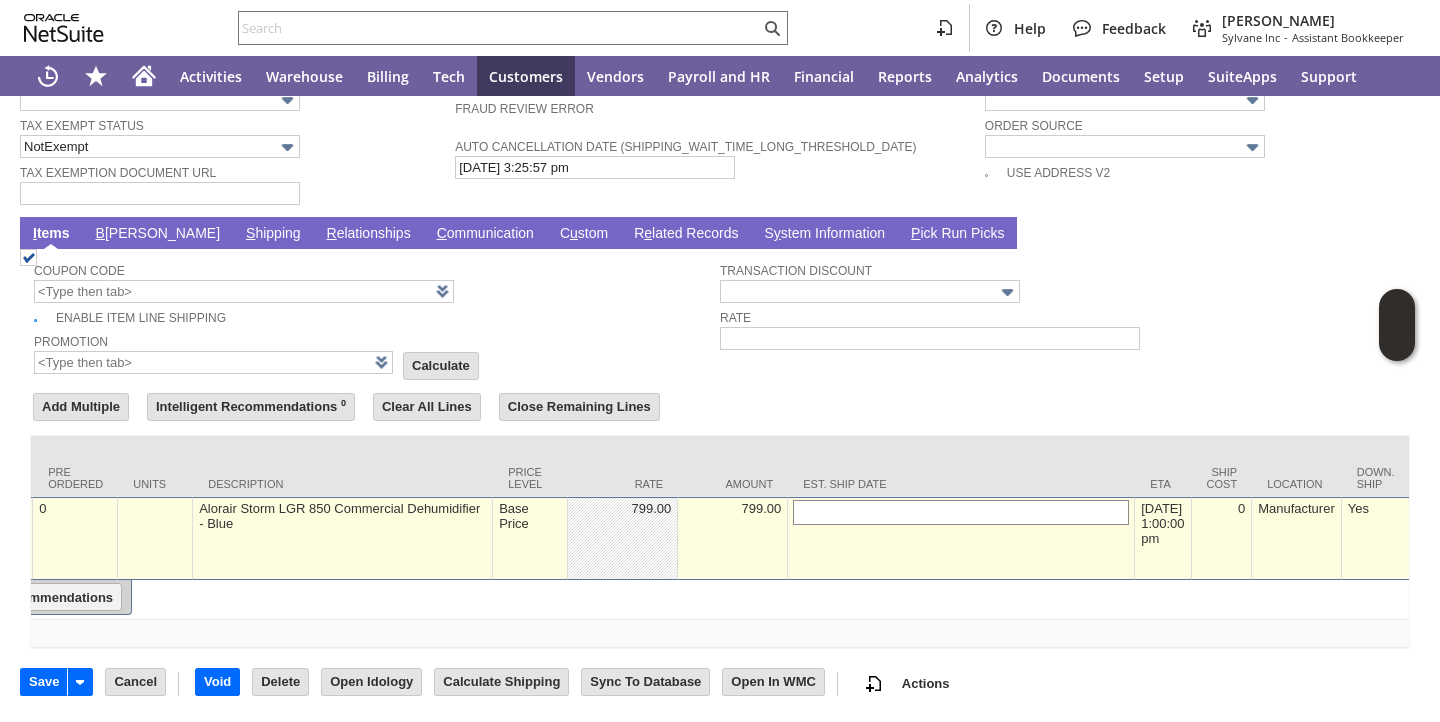 type 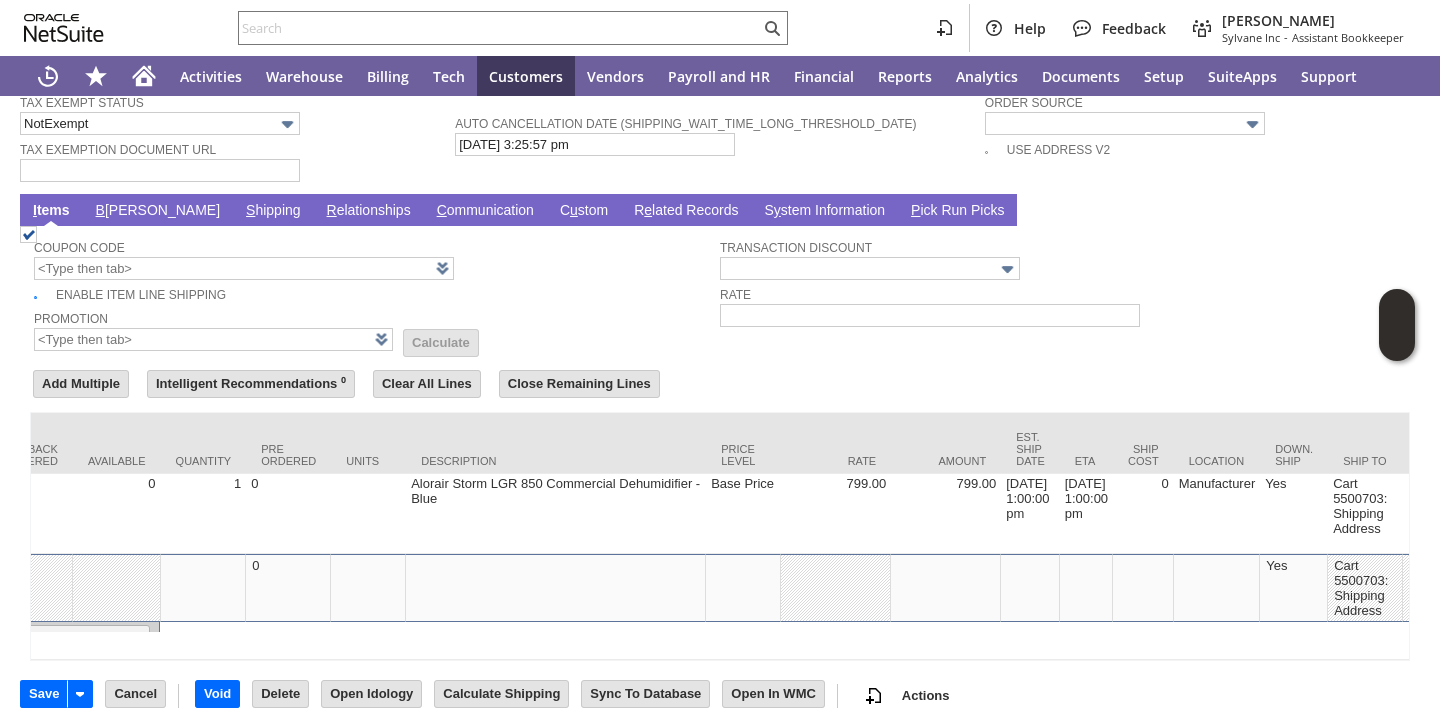 scroll, scrollTop: 0, scrollLeft: 0, axis: both 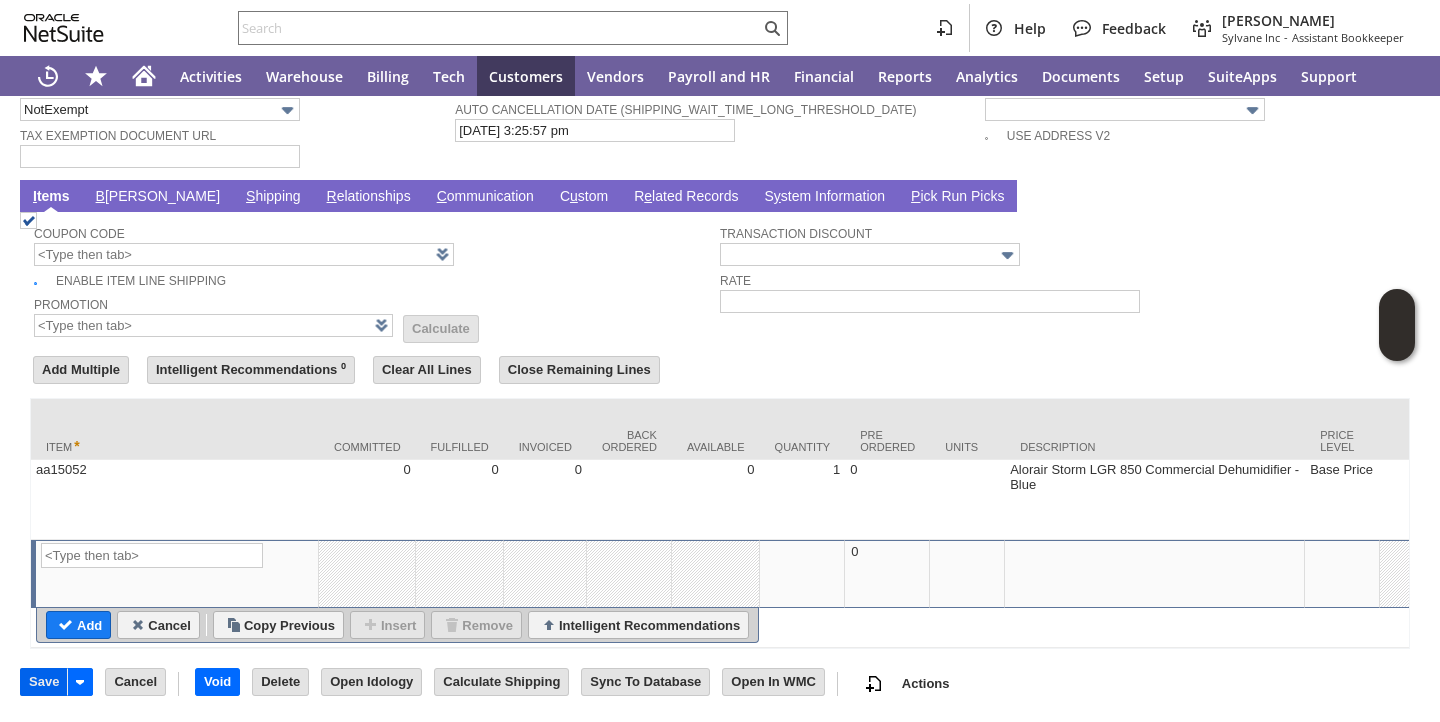 click on "Save" at bounding box center [44, 682] 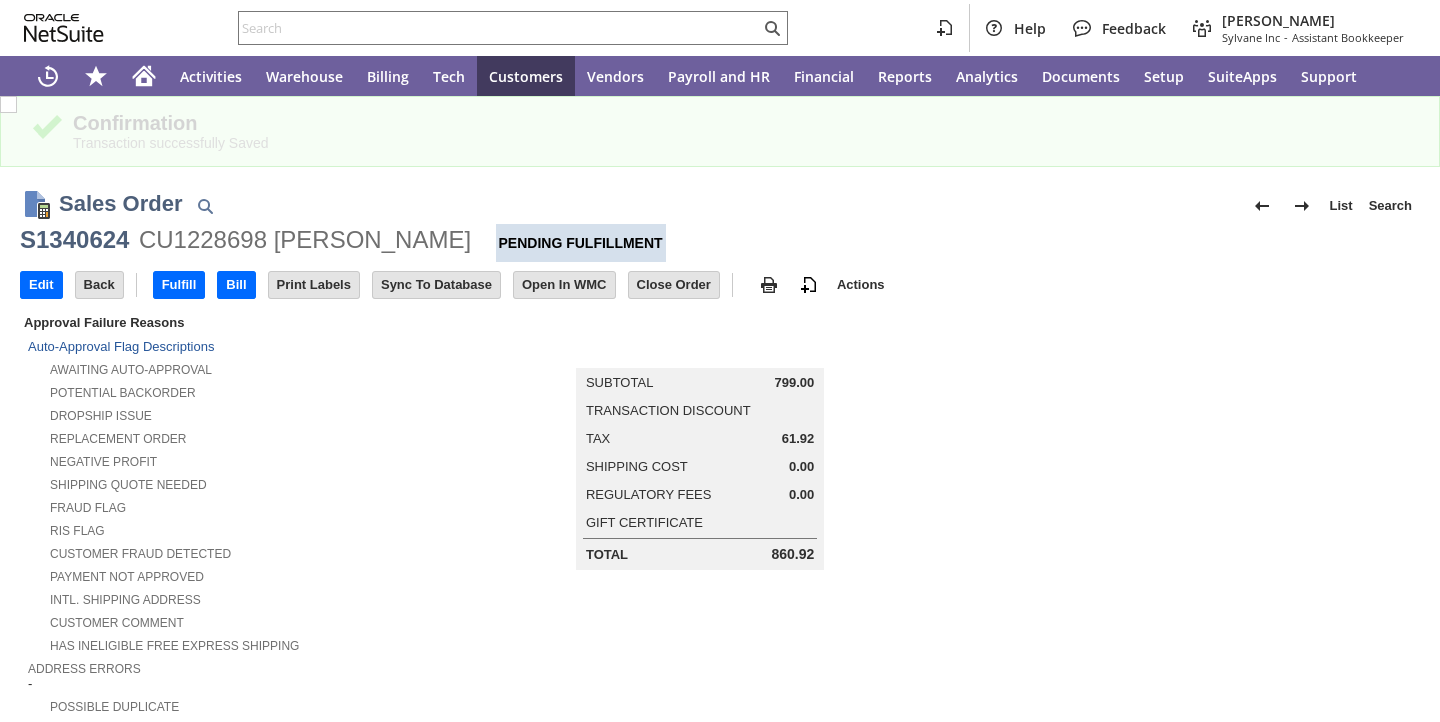 scroll, scrollTop: 0, scrollLeft: 0, axis: both 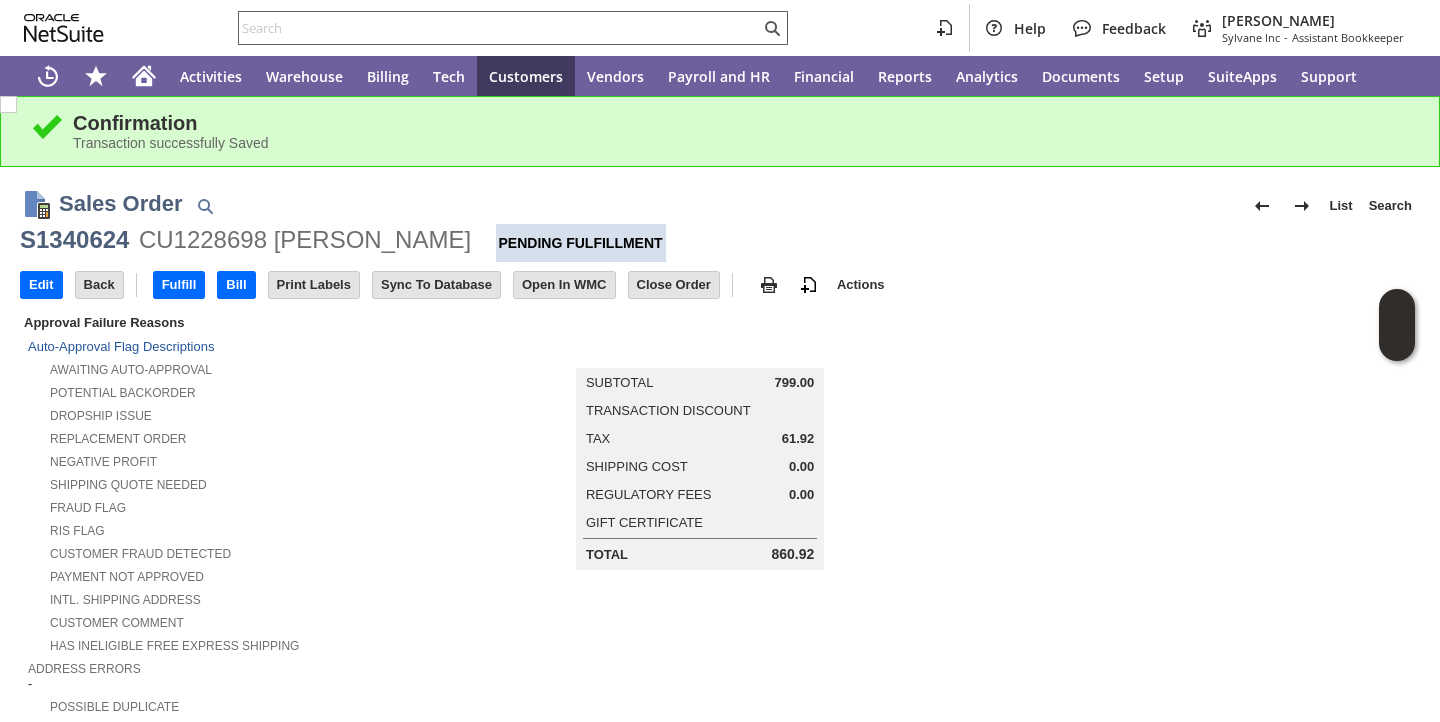 click at bounding box center (499, 28) 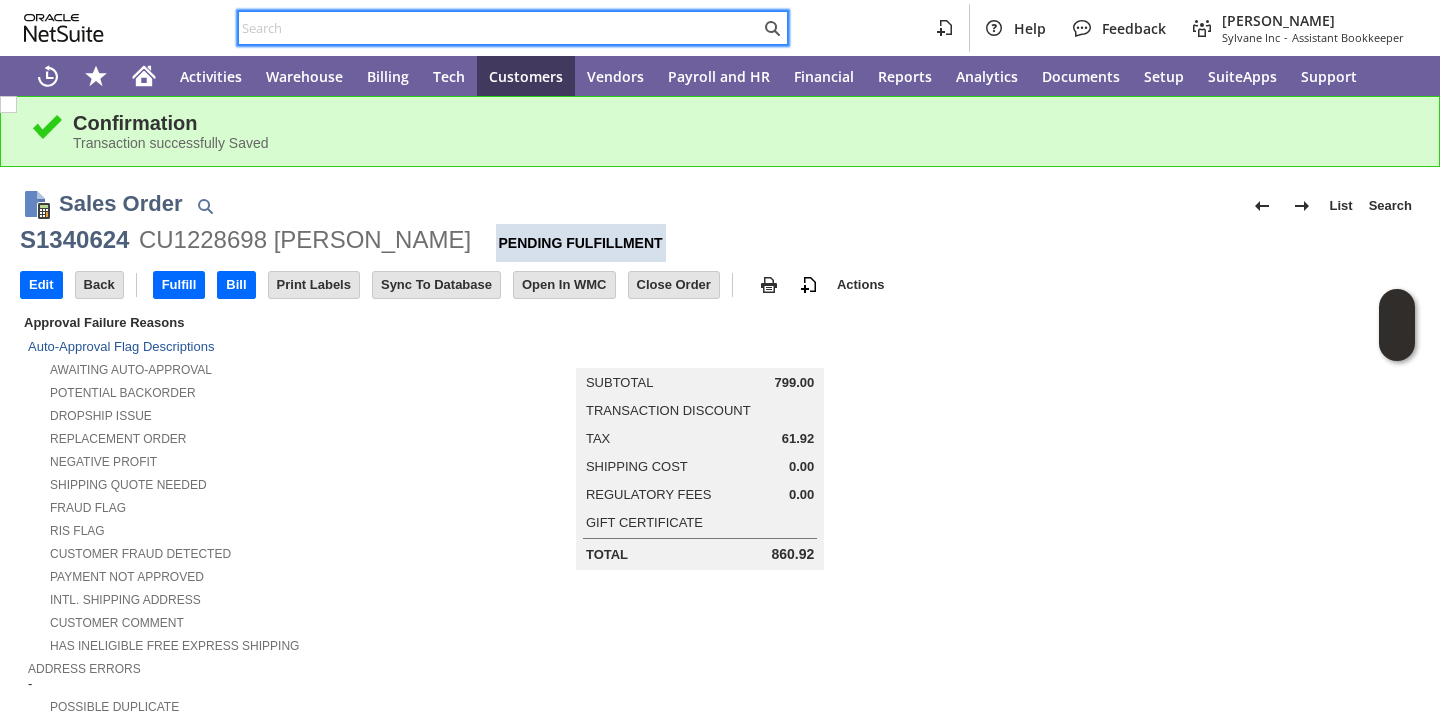 paste on "P218078" 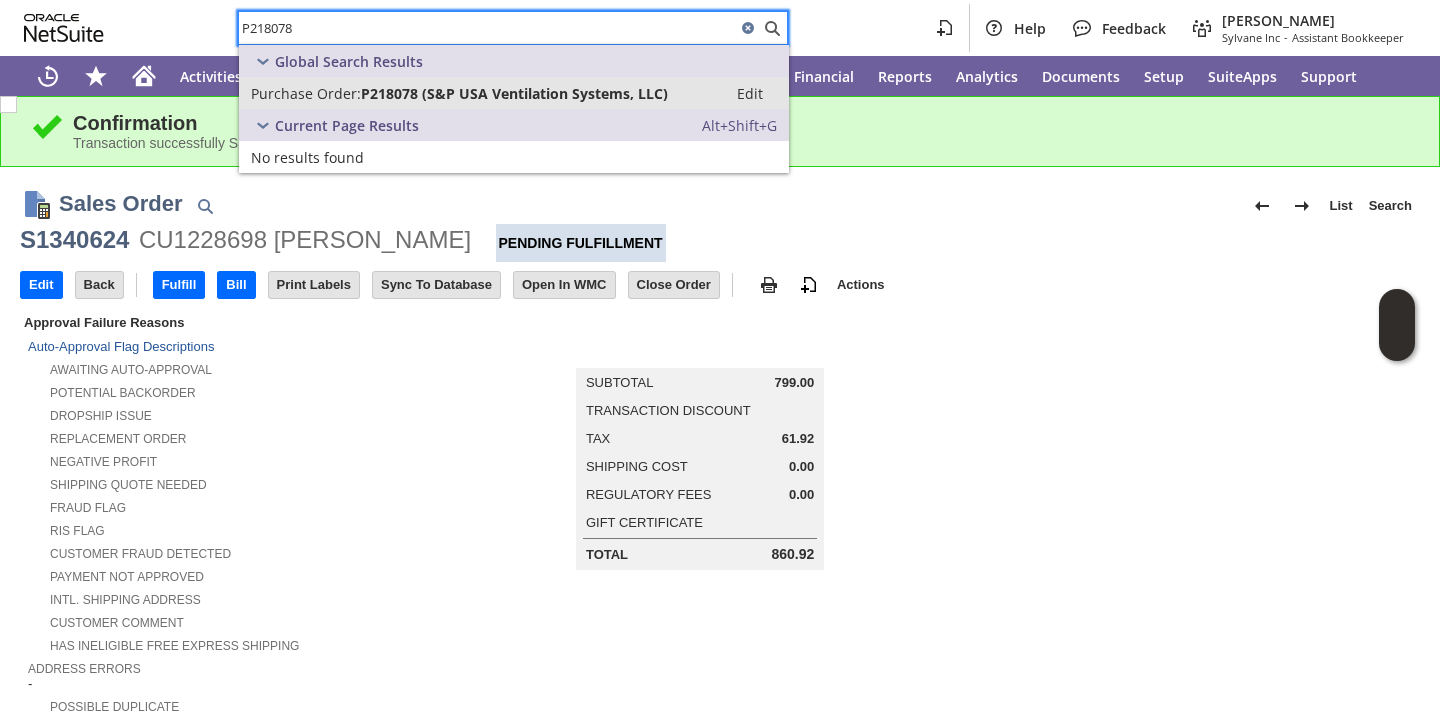 type on "P218078" 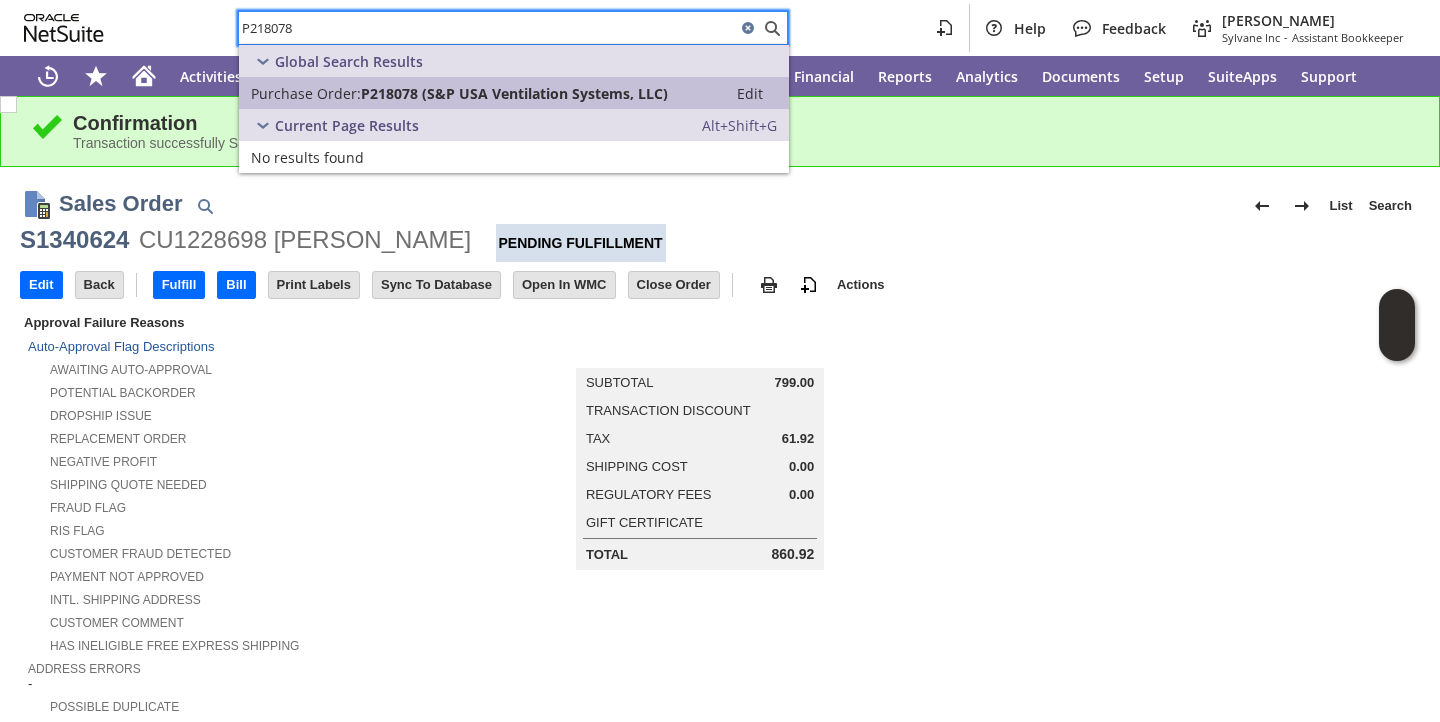 click on "P218078 (S&P USA Ventilation Systems, LLC)" at bounding box center [514, 93] 